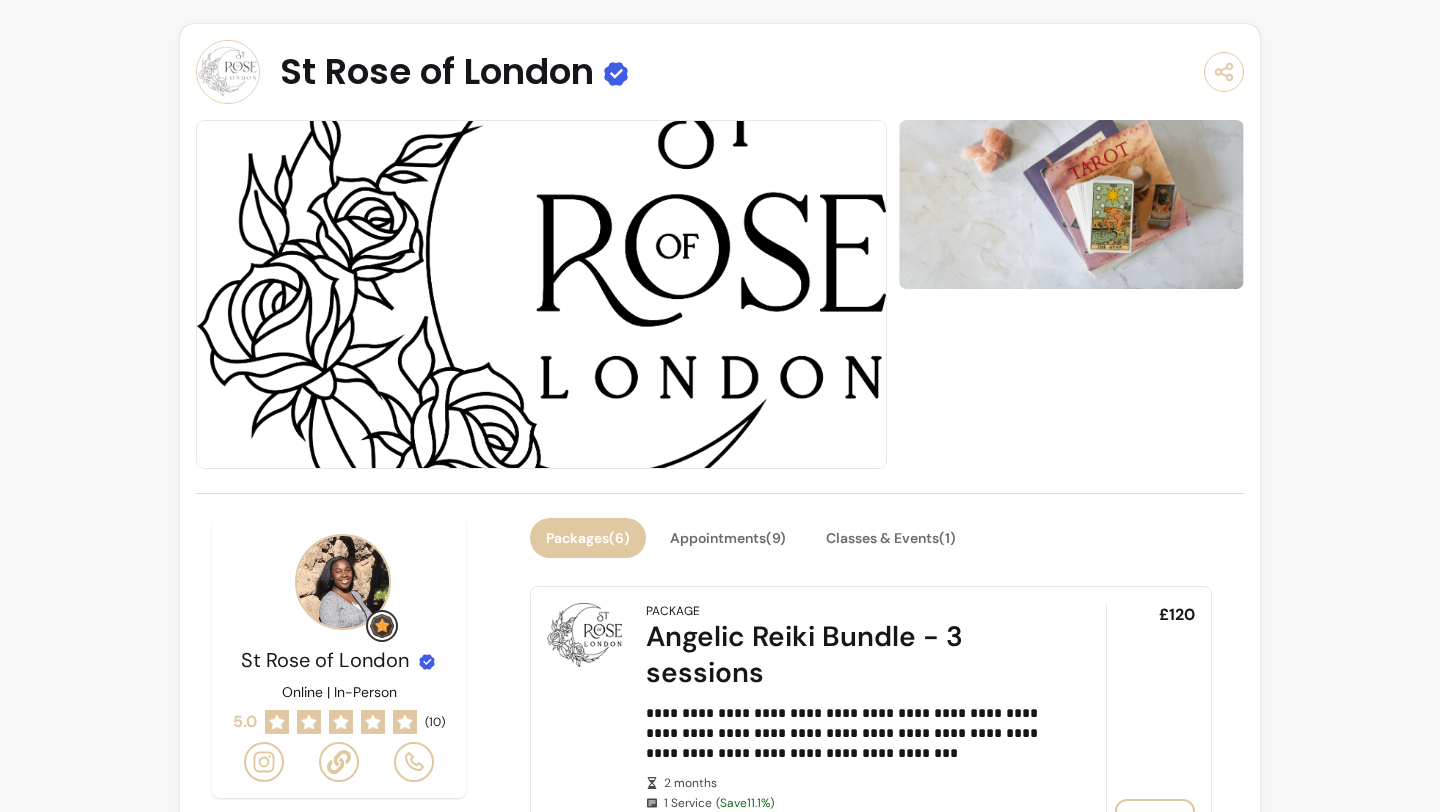 scroll, scrollTop: 0, scrollLeft: 0, axis: both 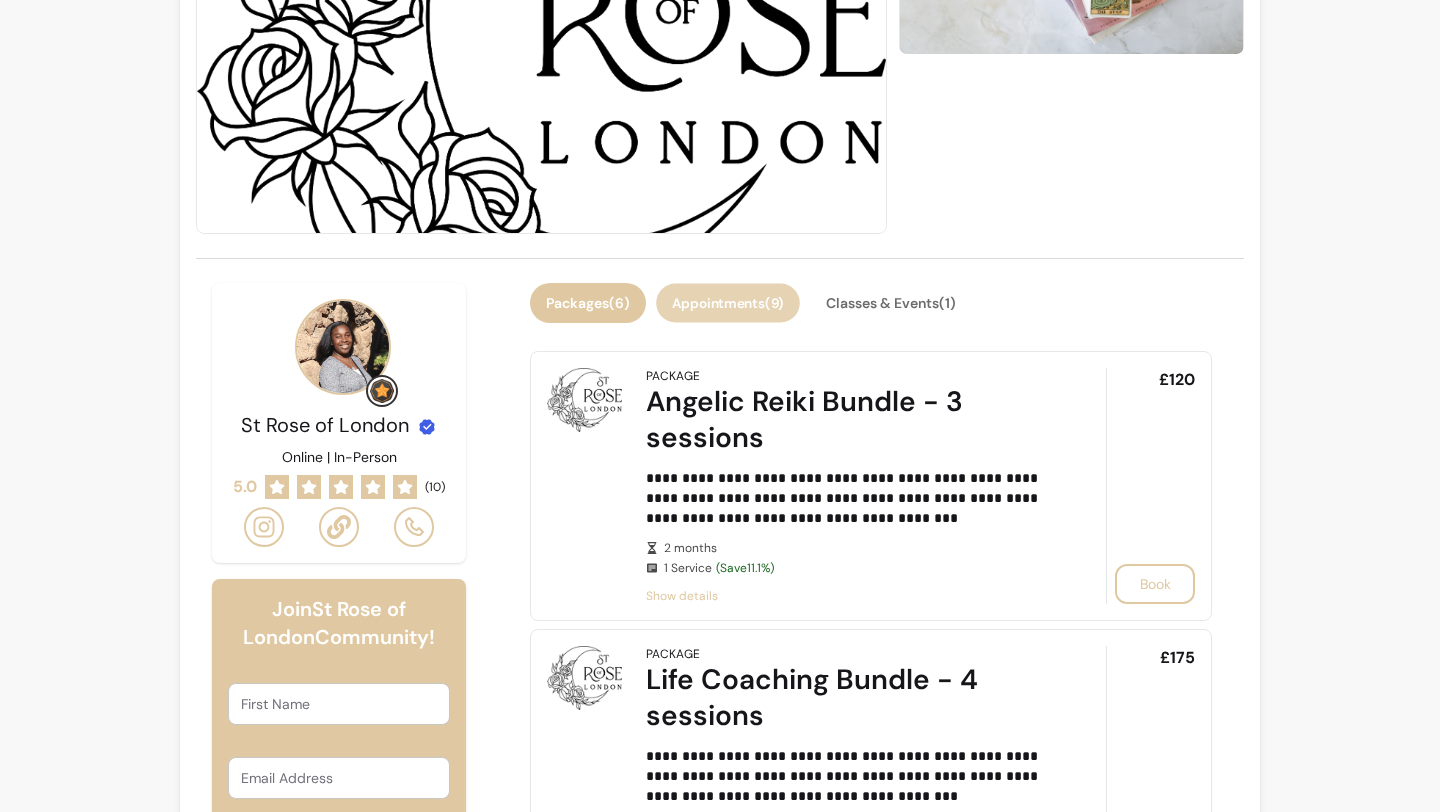 click on "Appointments  ( 9 )" at bounding box center (728, 303) 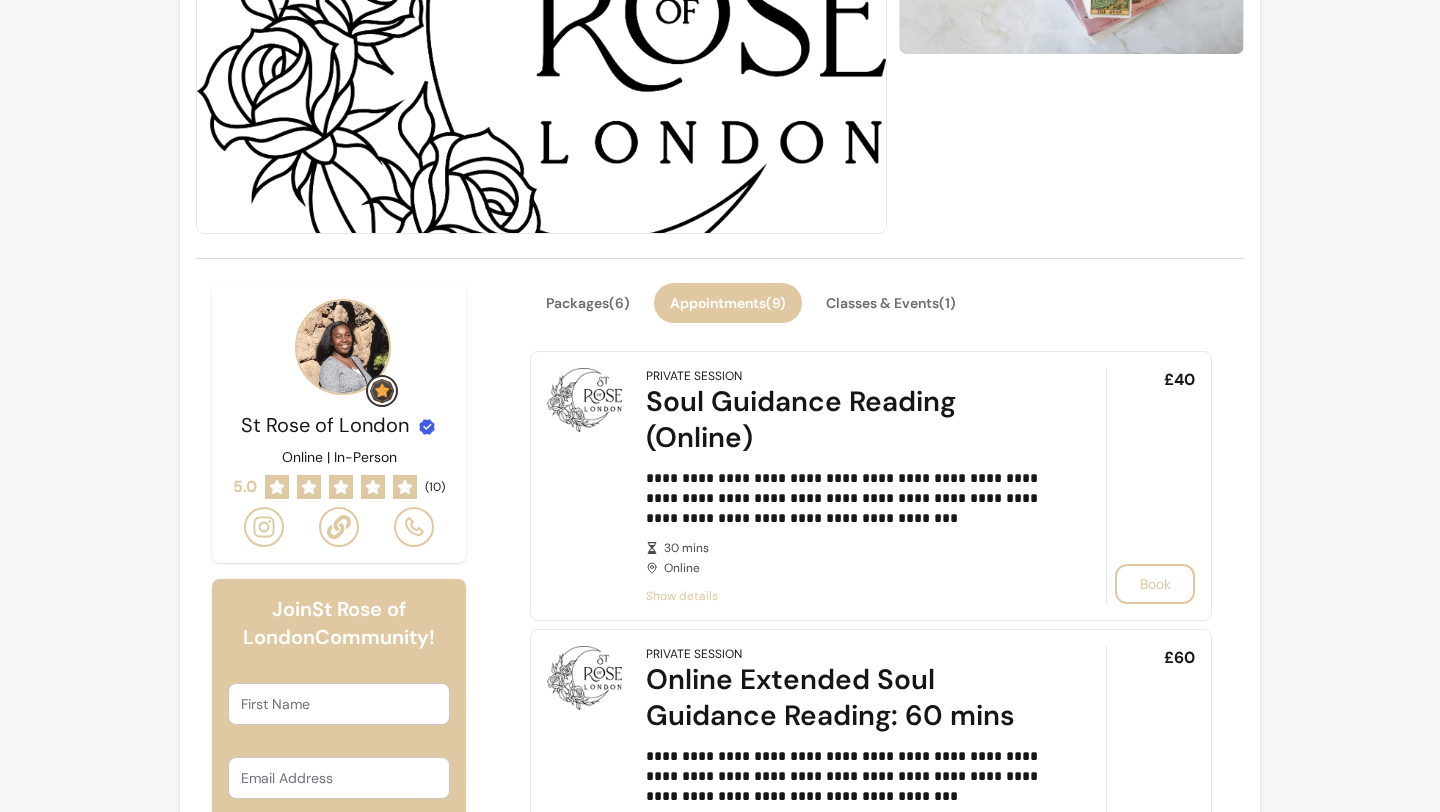 type 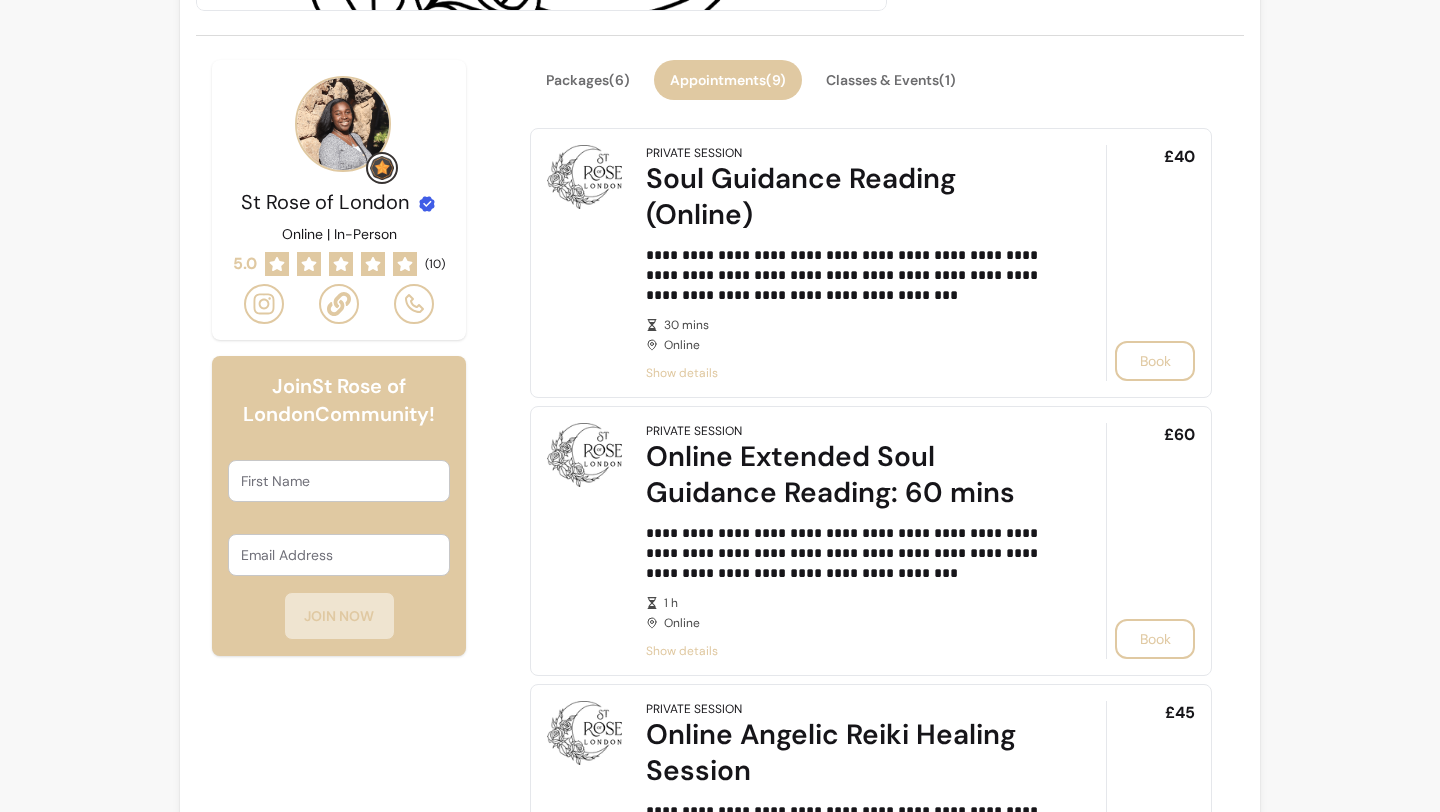 scroll, scrollTop: 417, scrollLeft: 0, axis: vertical 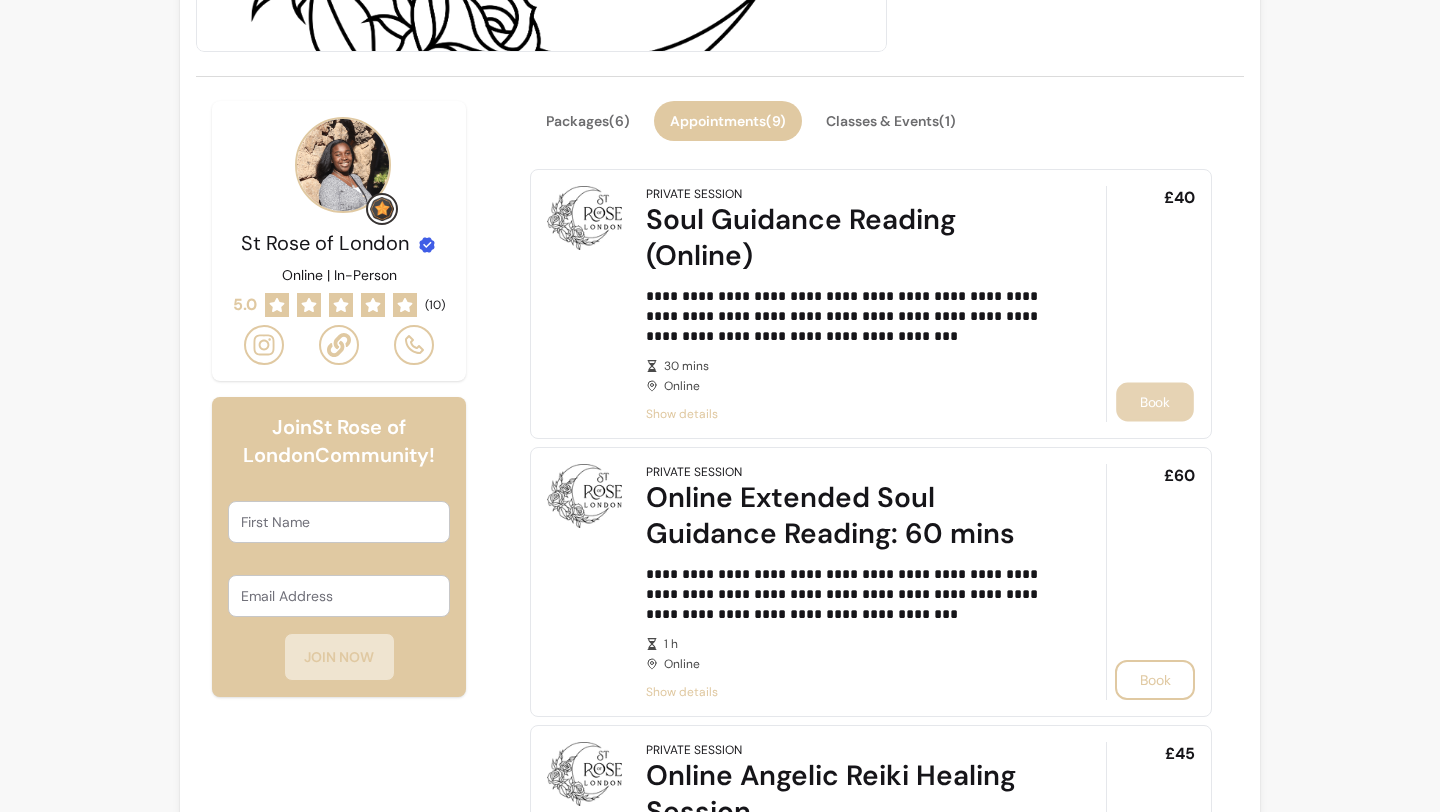 click on "Book" at bounding box center [1155, 402] 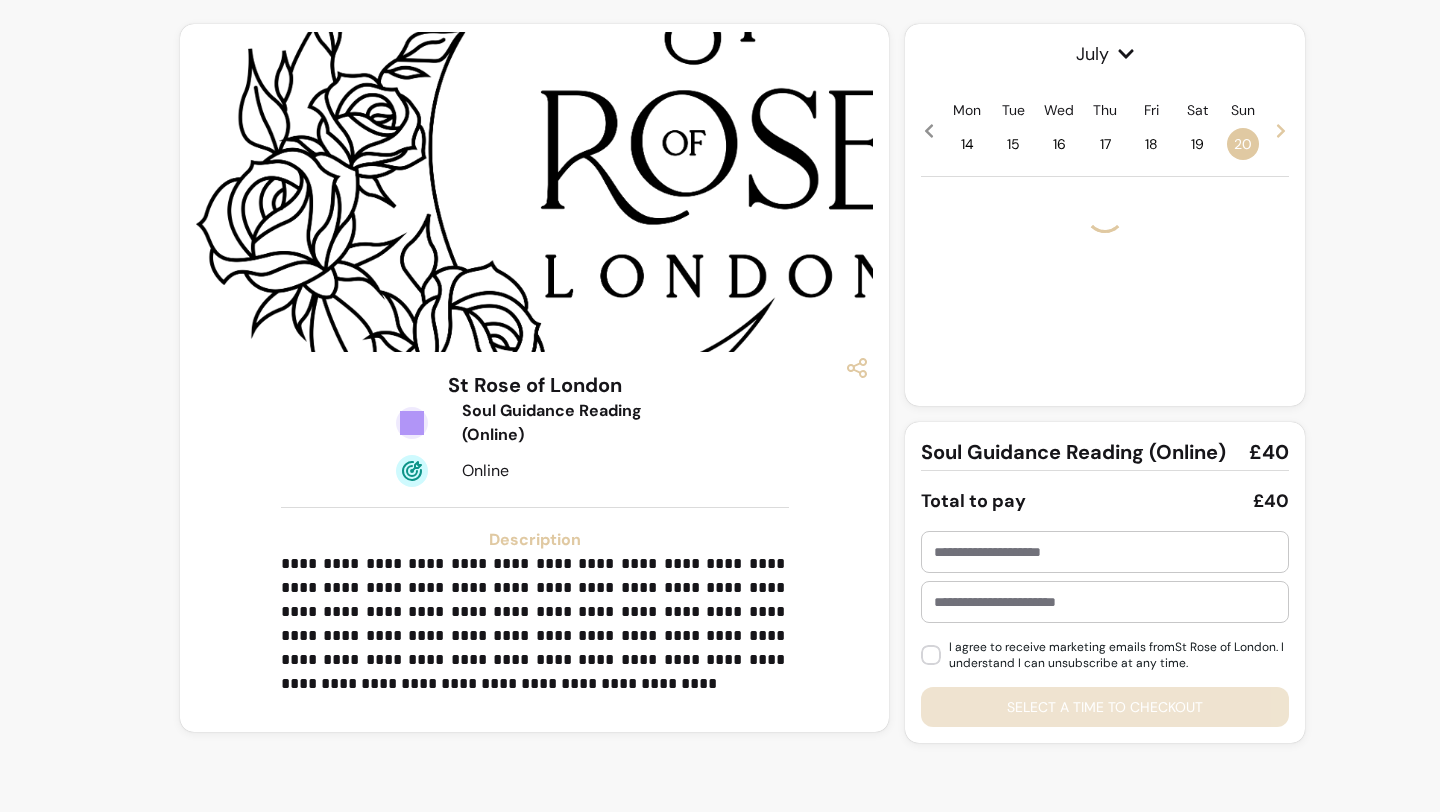 scroll, scrollTop: 0, scrollLeft: 0, axis: both 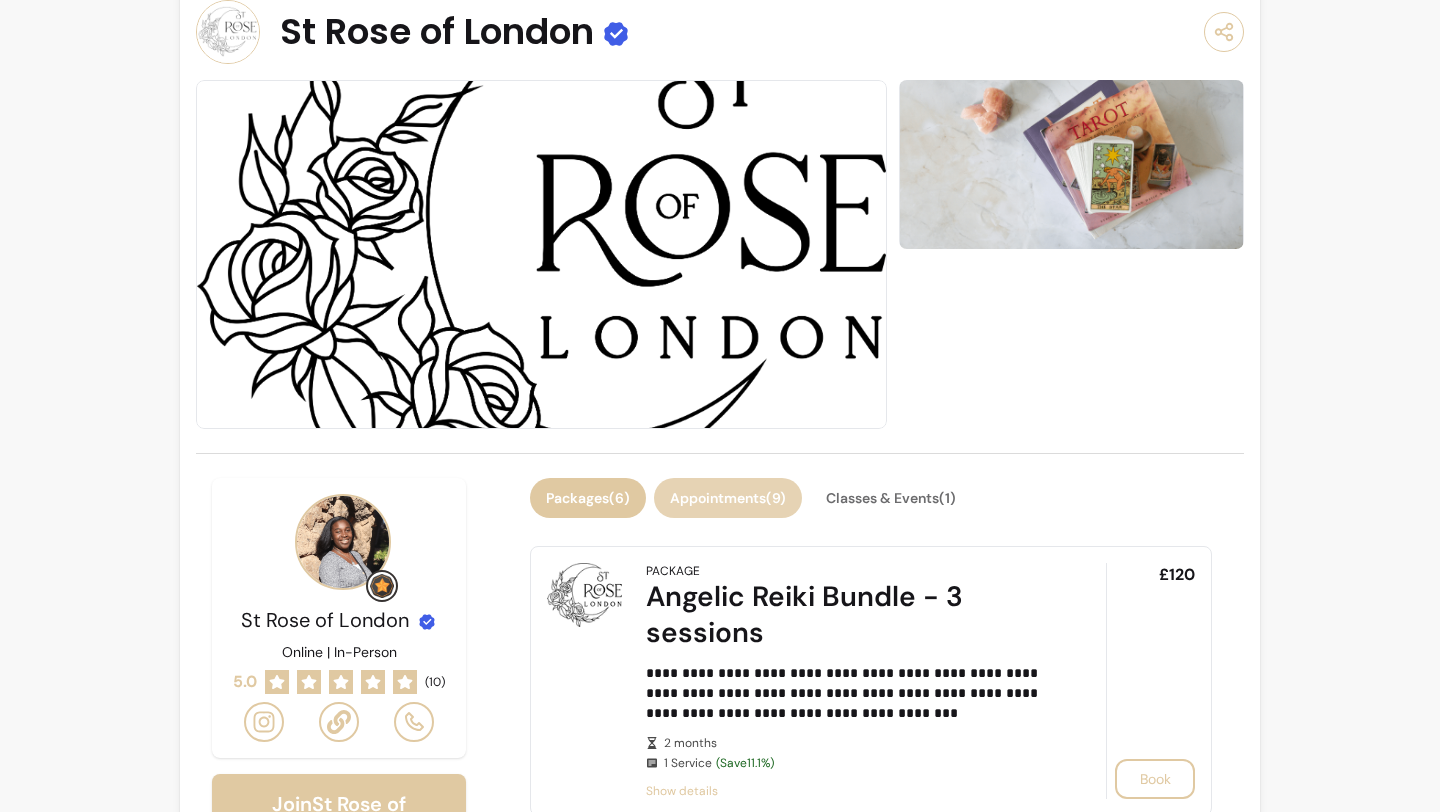 click on "Appointments  ( 9 )" at bounding box center (728, 498) 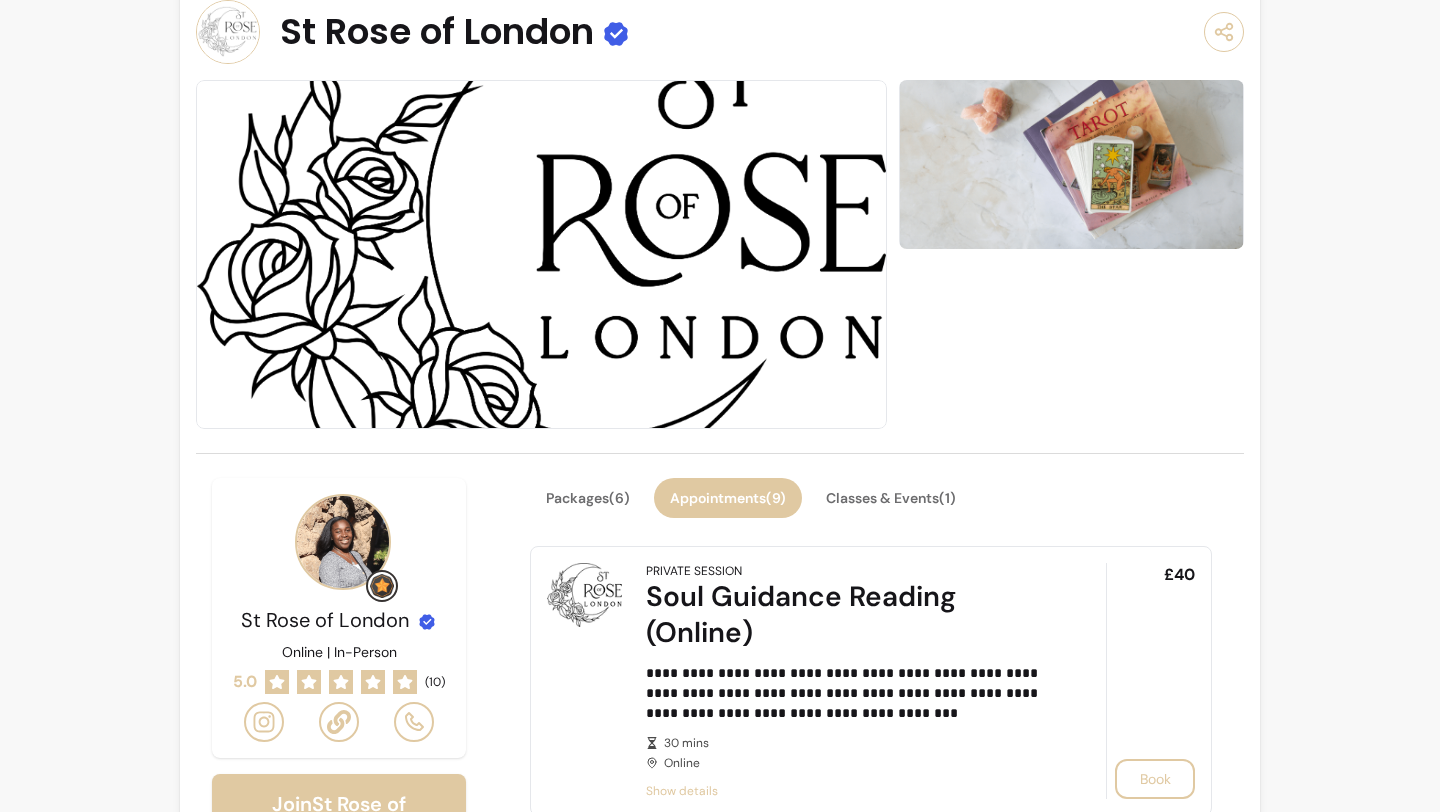 type 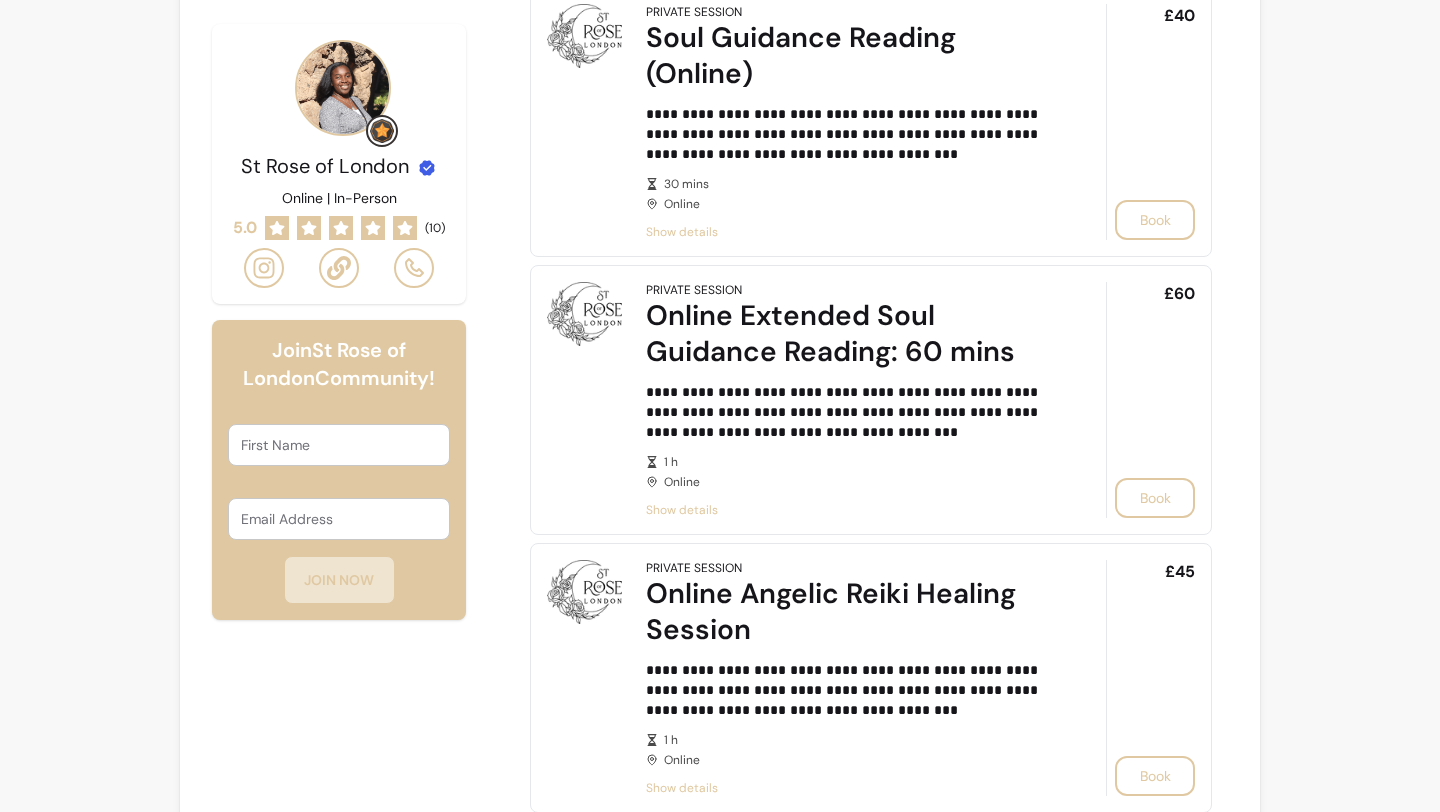 scroll, scrollTop: 578, scrollLeft: 0, axis: vertical 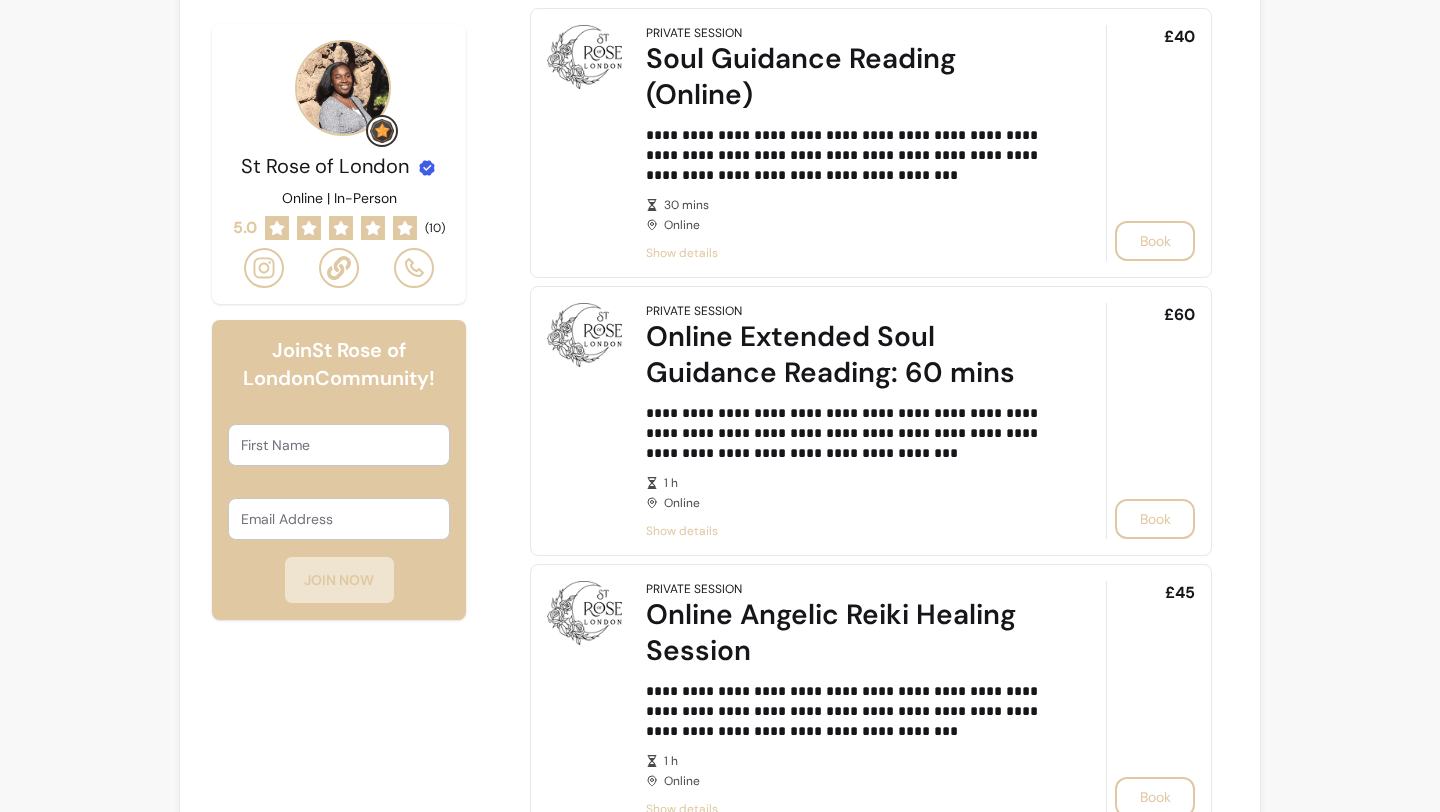 click on "**********" at bounding box center [848, 421] 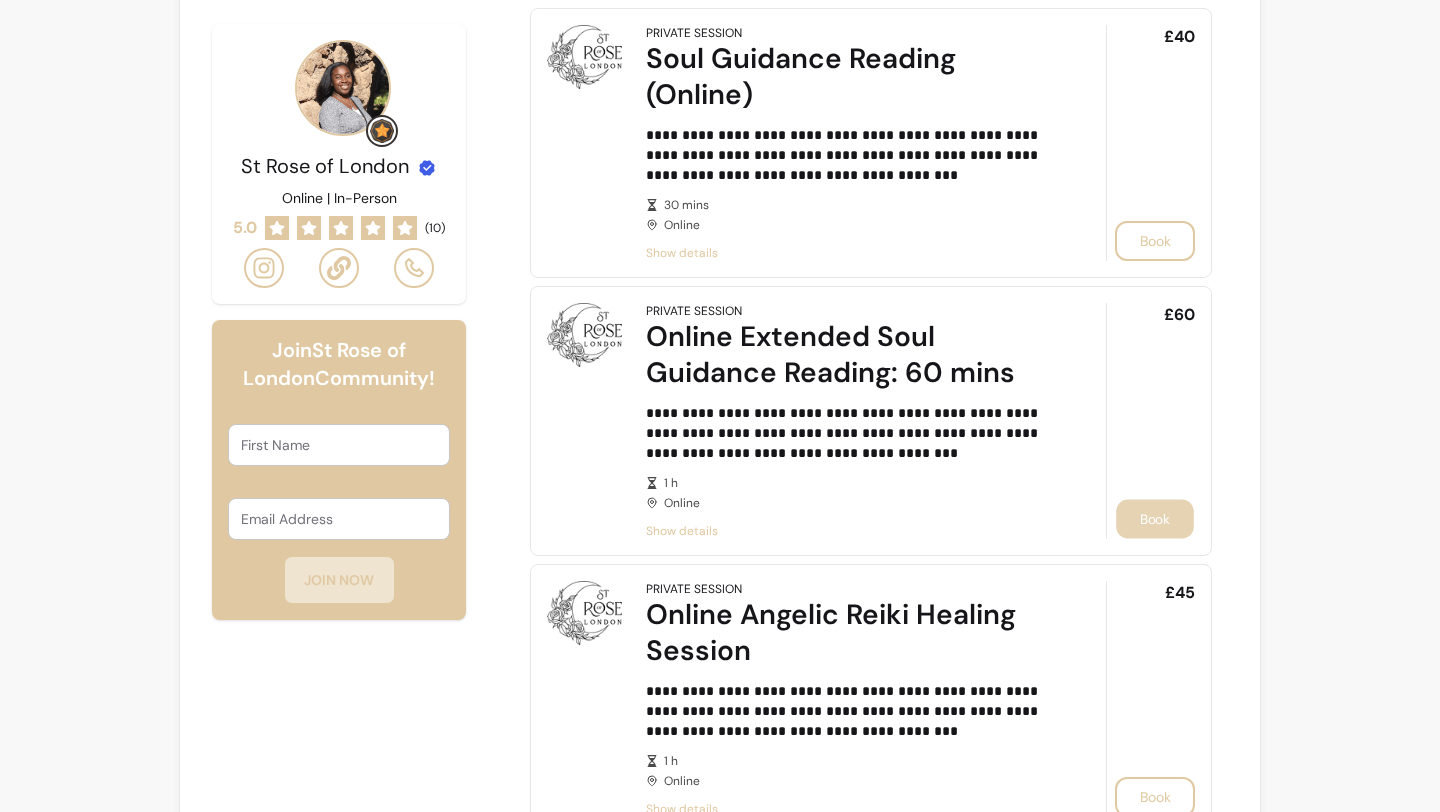 click on "Book" at bounding box center [1155, 519] 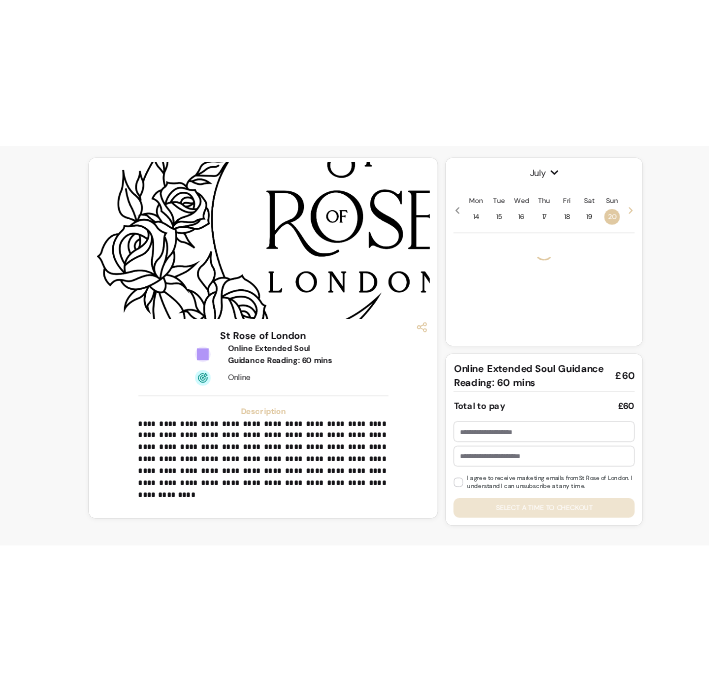 scroll, scrollTop: 0, scrollLeft: 0, axis: both 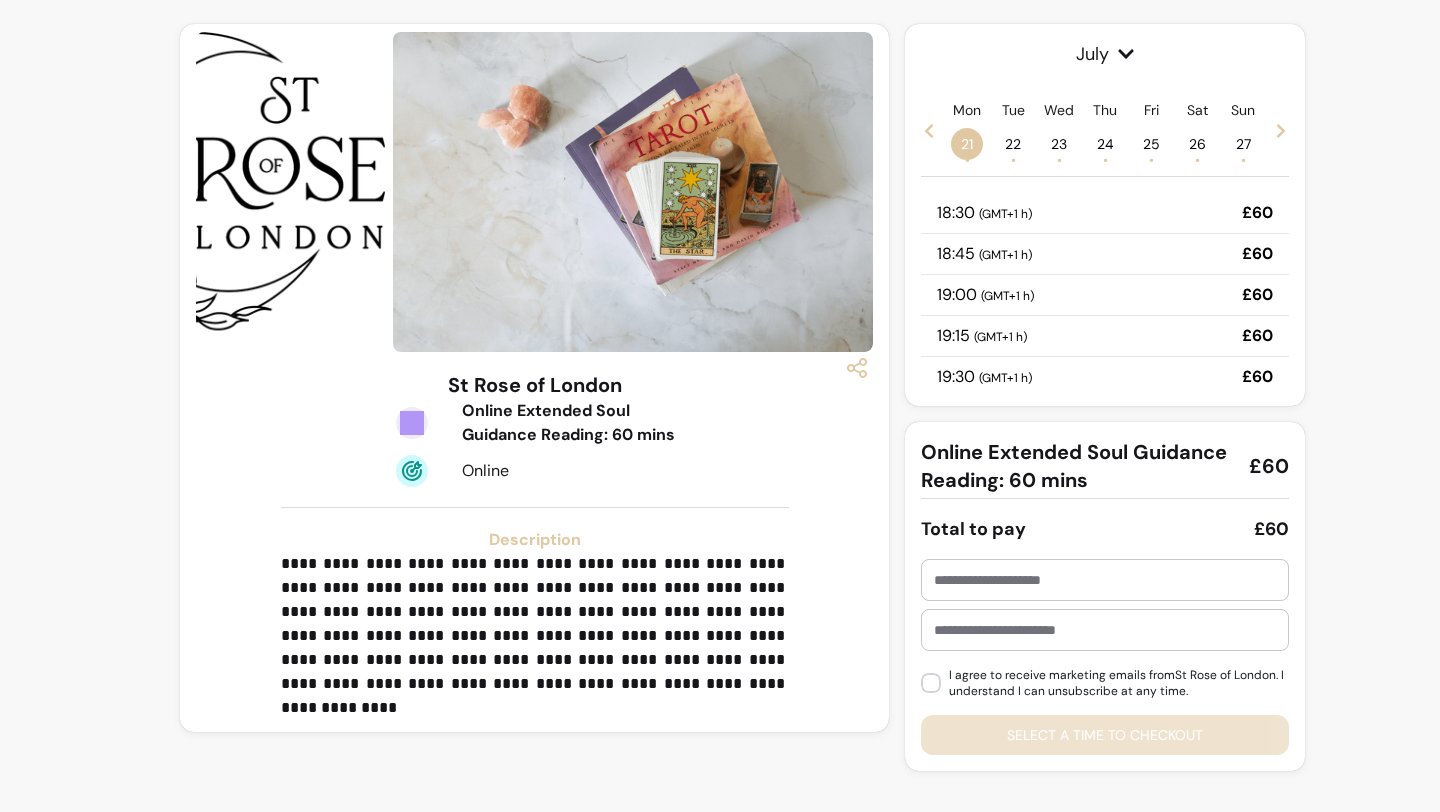 click on "24 •" at bounding box center [1105, 144] 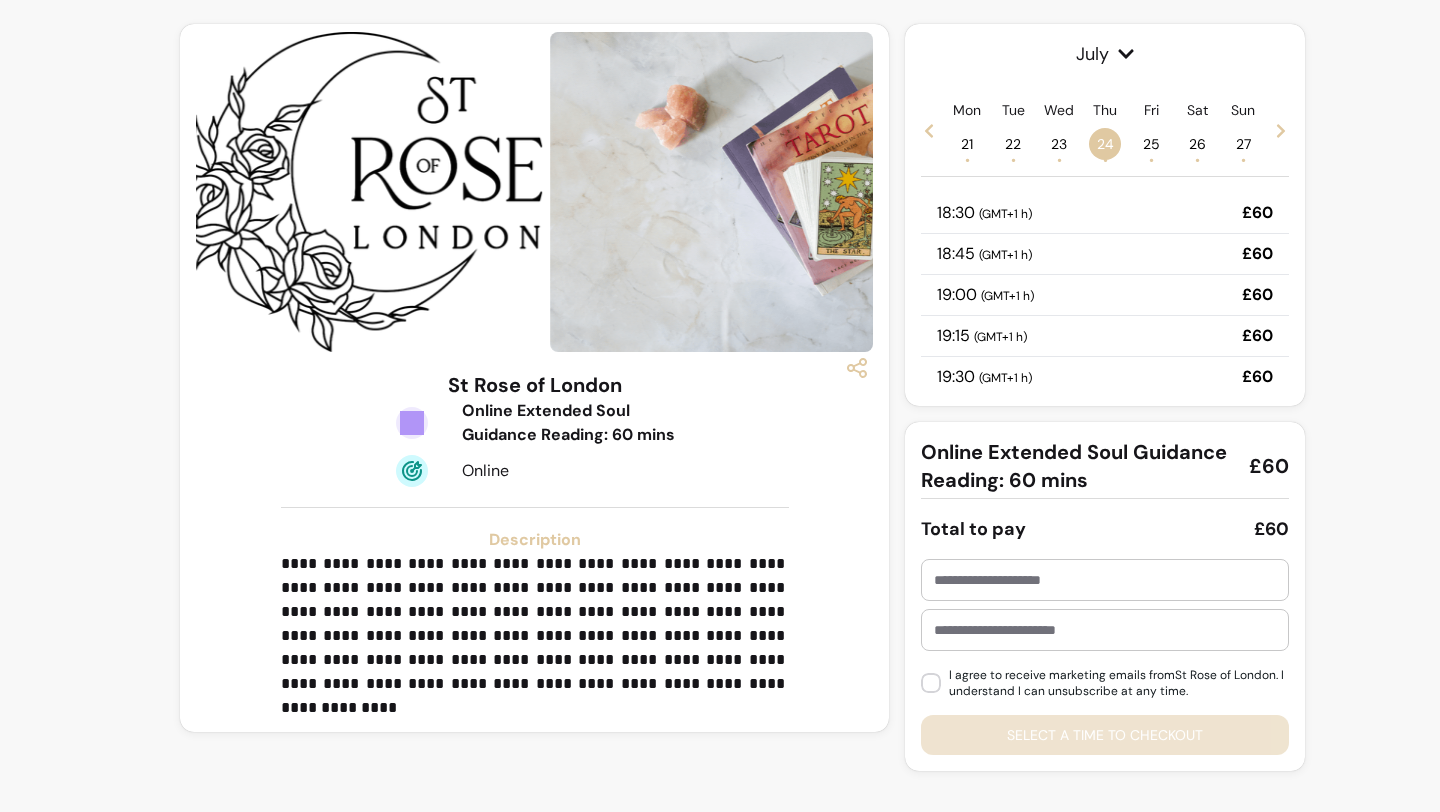 click on "26 •" at bounding box center (1197, 144) 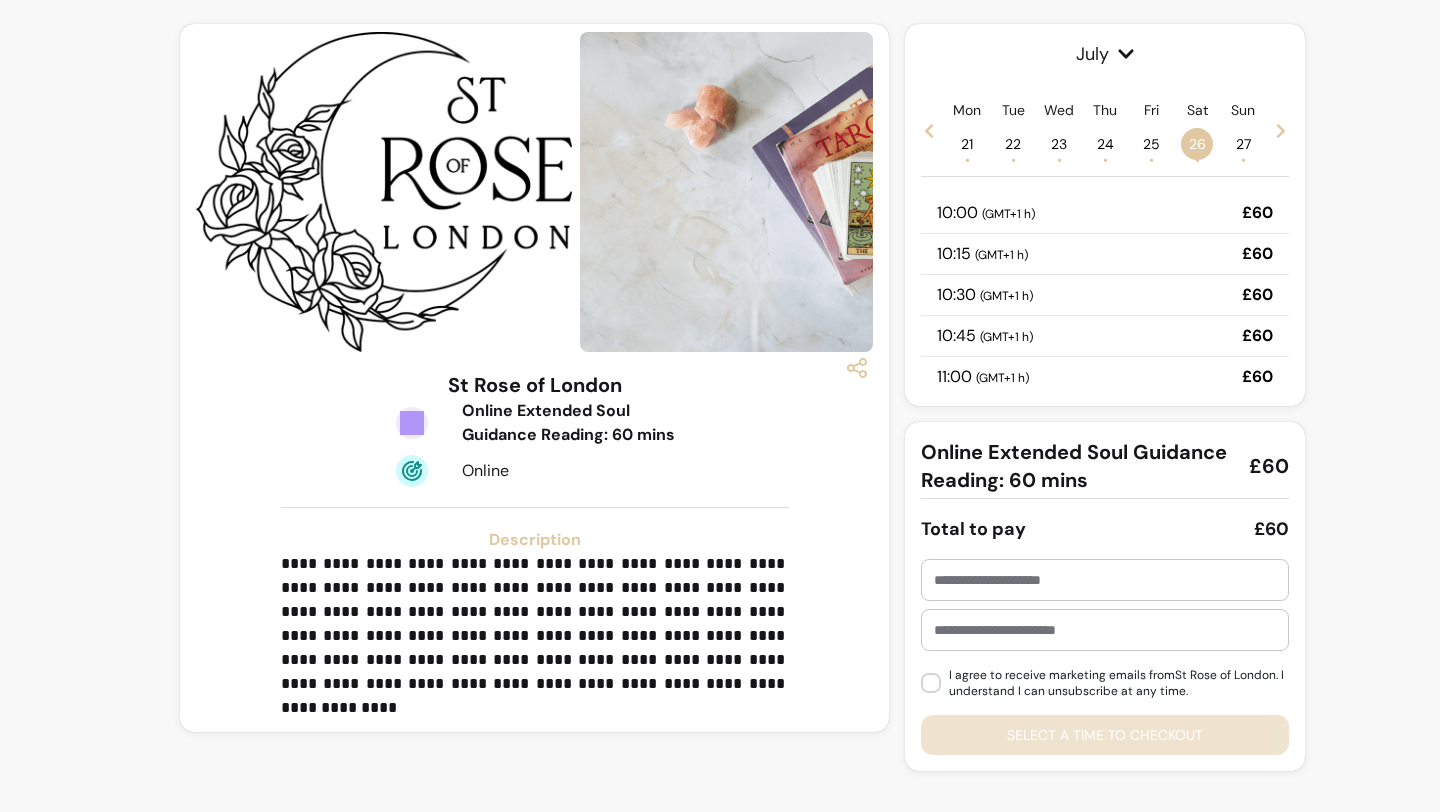 click on "27 •" at bounding box center (1243, 144) 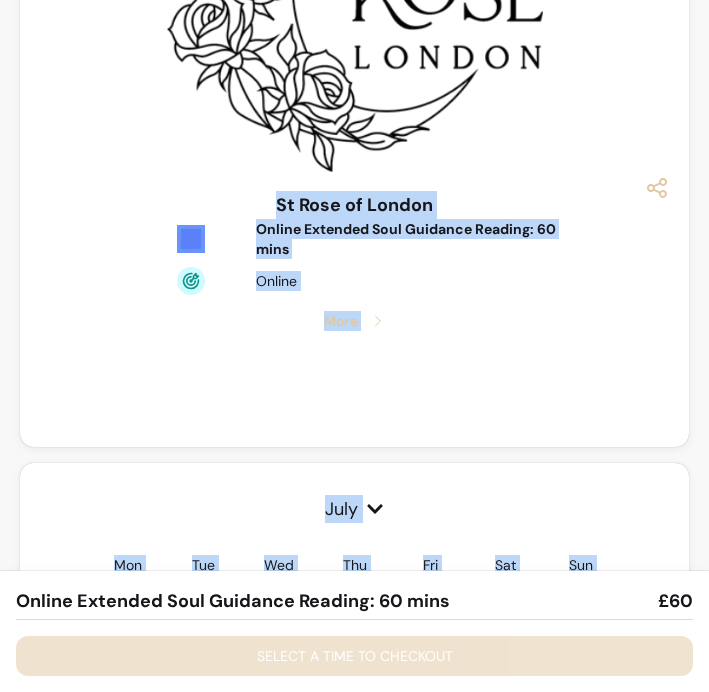 scroll, scrollTop: 671, scrollLeft: 0, axis: vertical 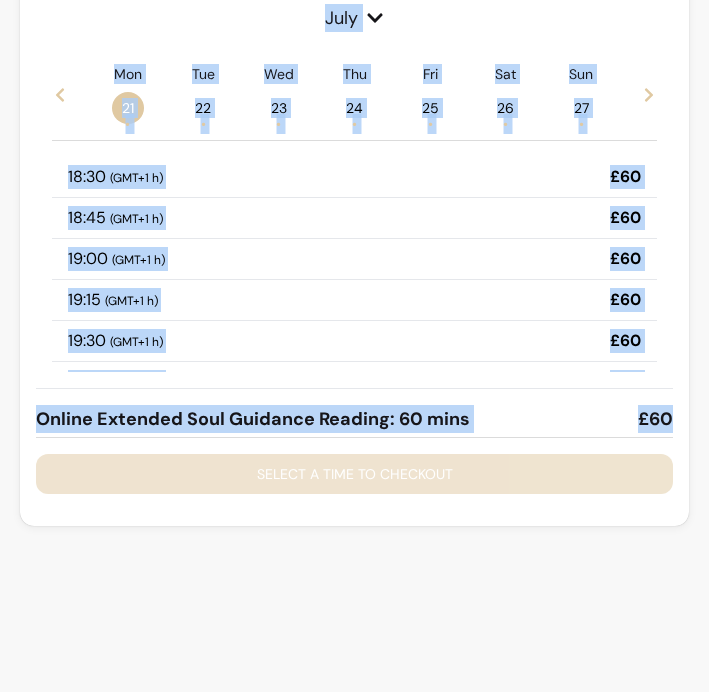 drag, startPoint x: 677, startPoint y: 202, endPoint x: 589, endPoint y: 673, distance: 479.1503 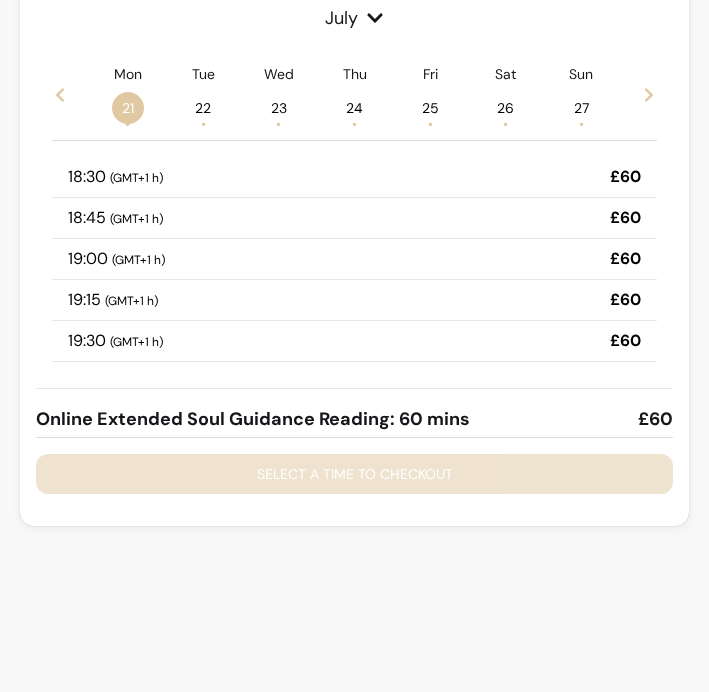 click on "22 •" at bounding box center [203, 108] 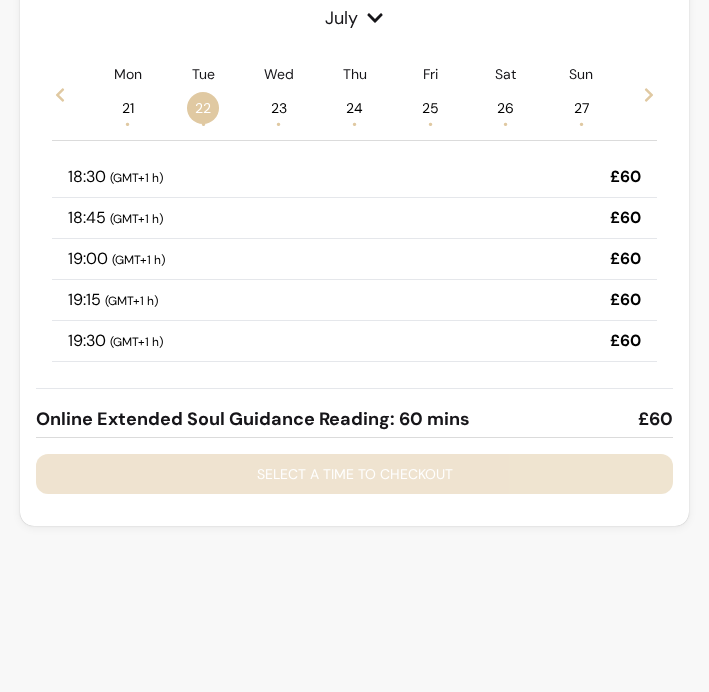 click on "19:00   ( GMT+1 h ) £60" at bounding box center [354, 259] 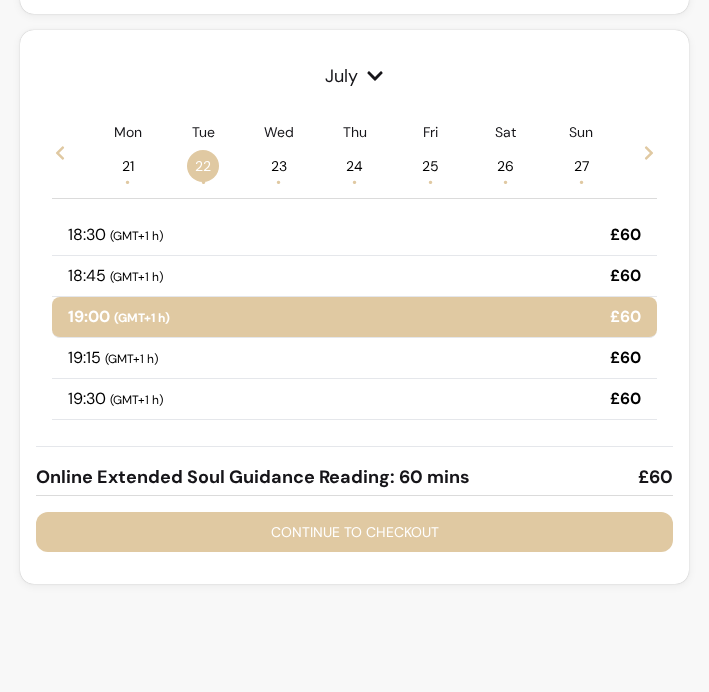 scroll, scrollTop: 728, scrollLeft: 0, axis: vertical 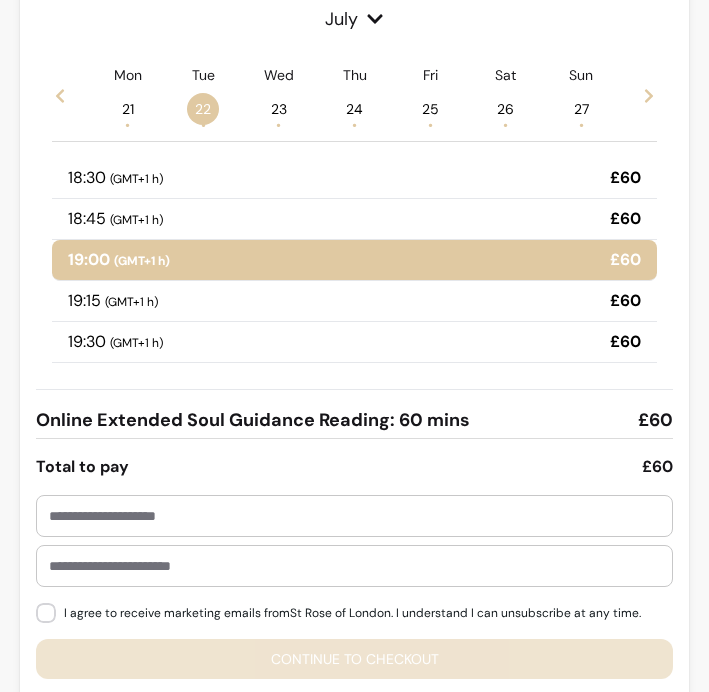 click at bounding box center [354, 516] 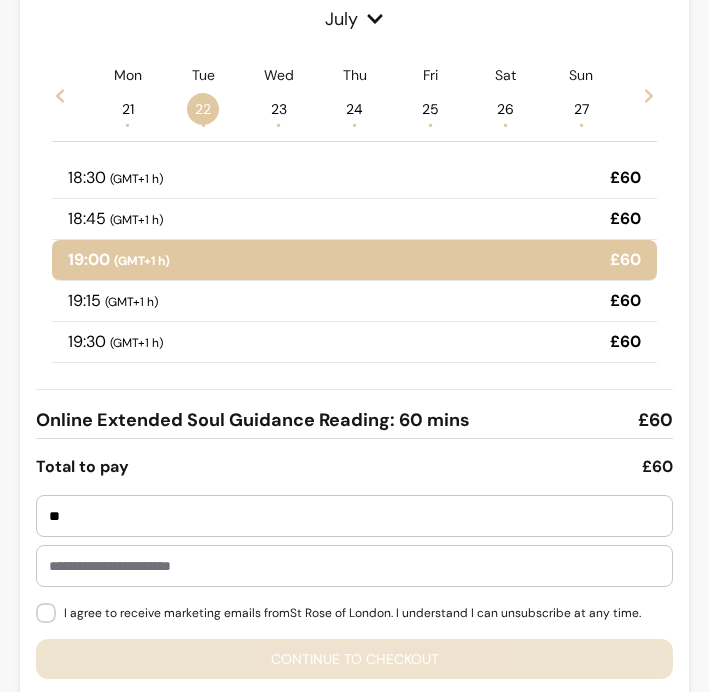 type on "*" 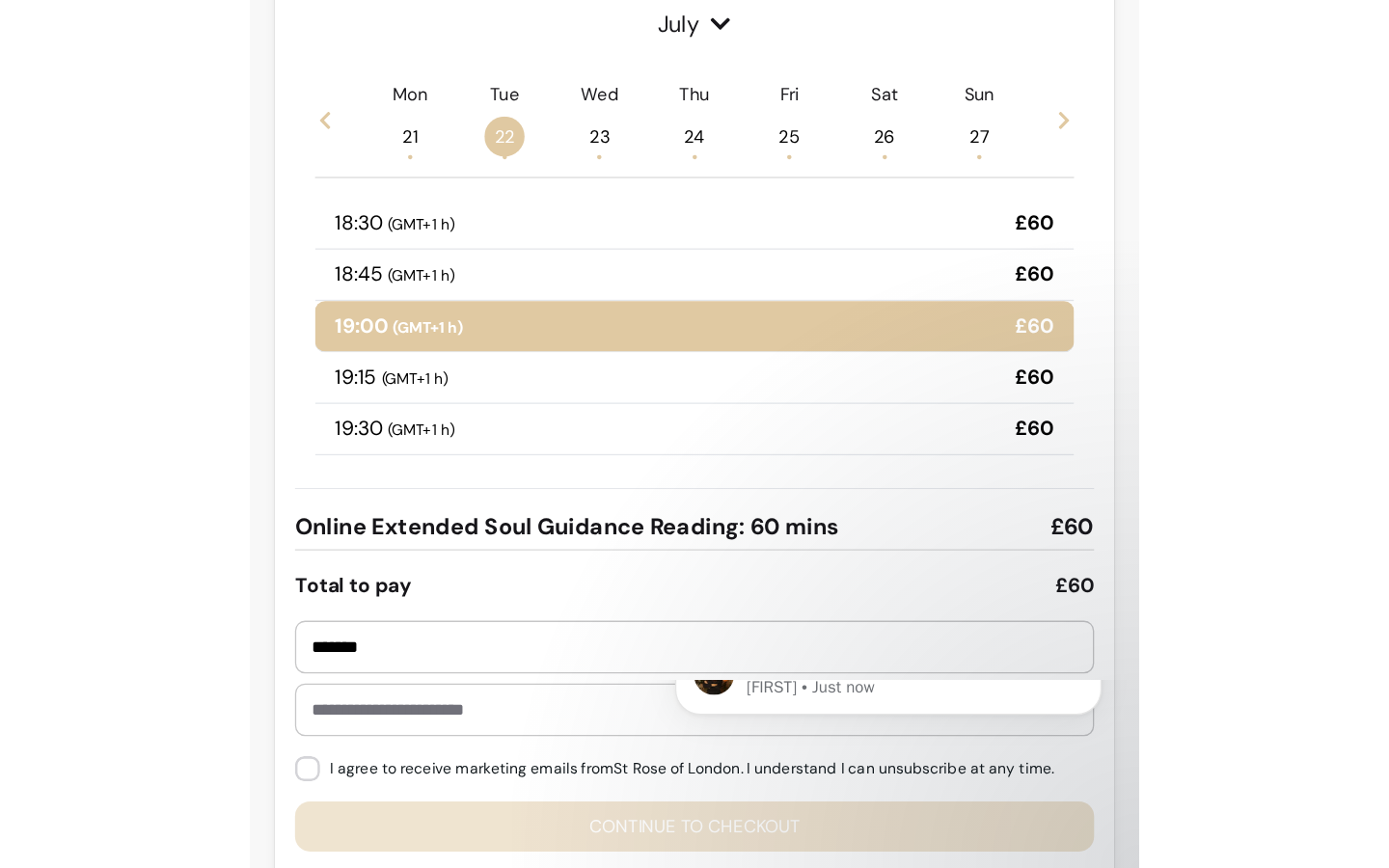 scroll, scrollTop: 0, scrollLeft: 0, axis: both 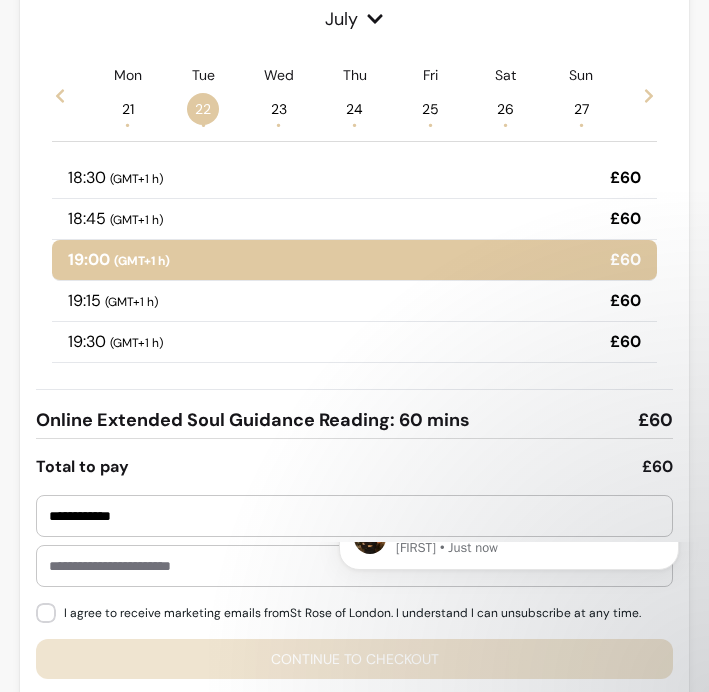 type on "**********" 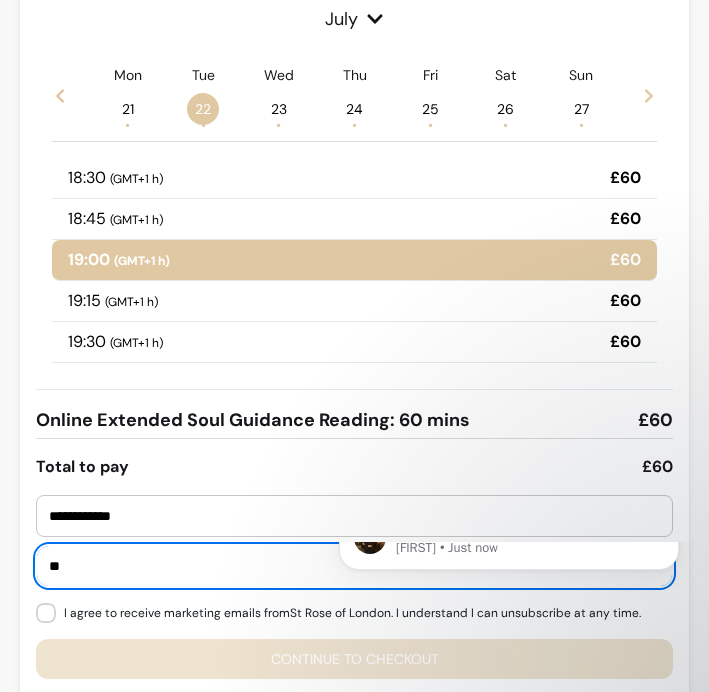 type on "**********" 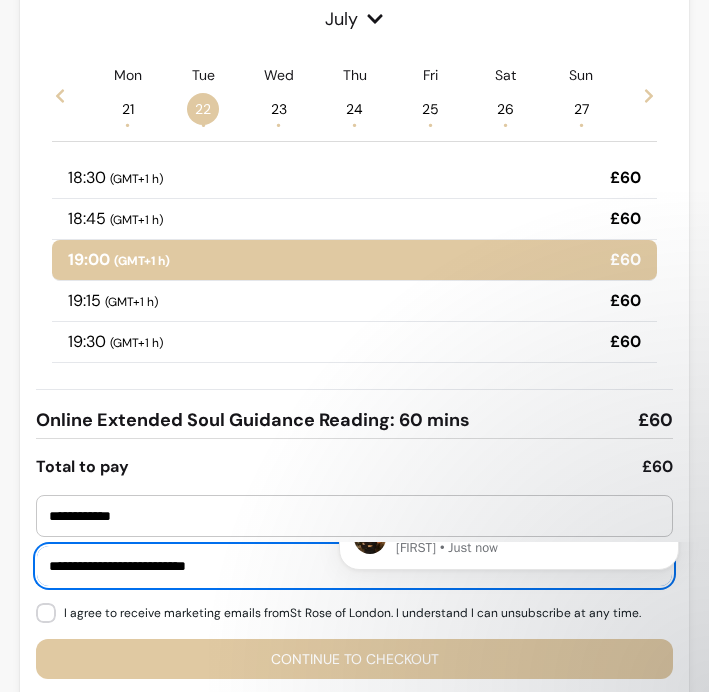 click on "Hey there 😇 If you have any question about what you can do with ZenPass, I'm here to help! [FIRST] • Just now" at bounding box center [509, 612] 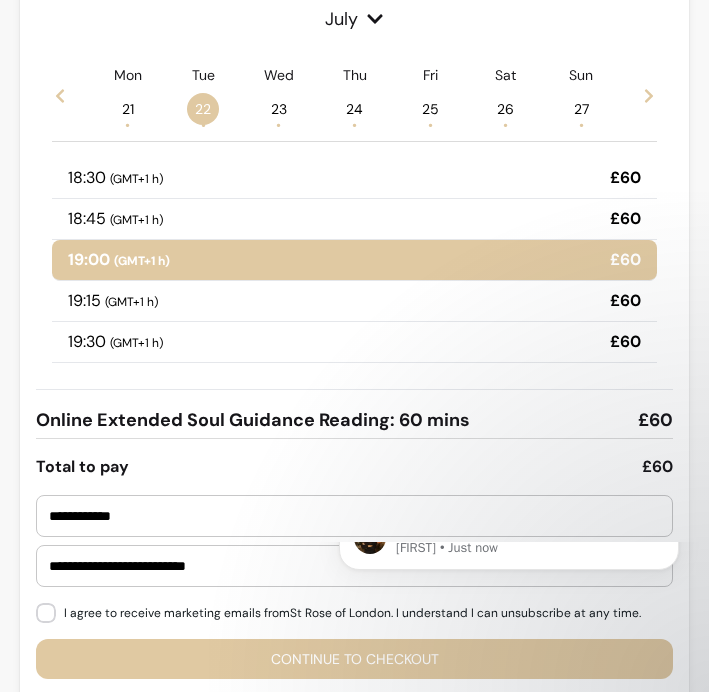 click on "Hey there 😇 If you have any question about what you can do with ZenPass, I'm here to help! [FIRST] • Just now" at bounding box center [509, 612] 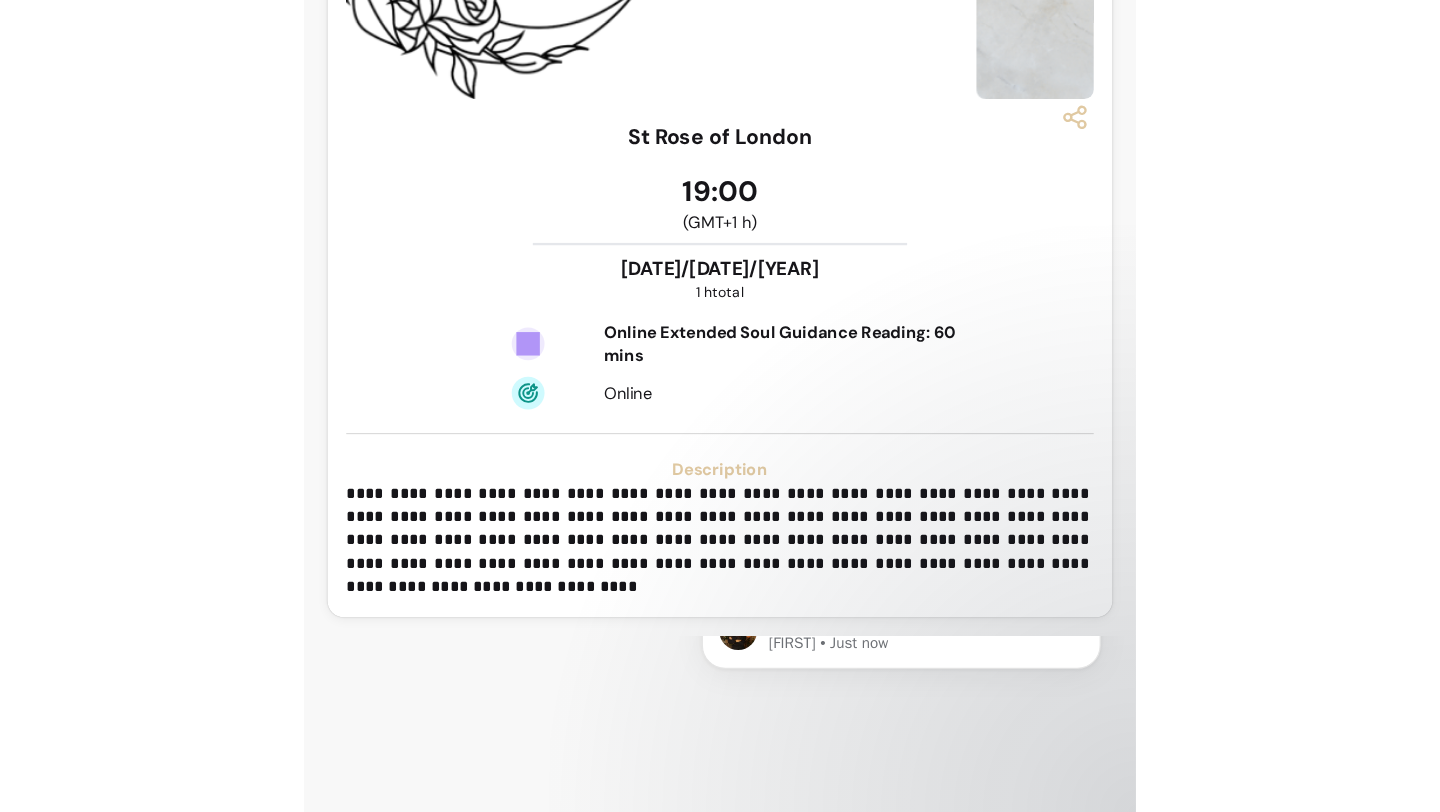 scroll, scrollTop: 0, scrollLeft: 0, axis: both 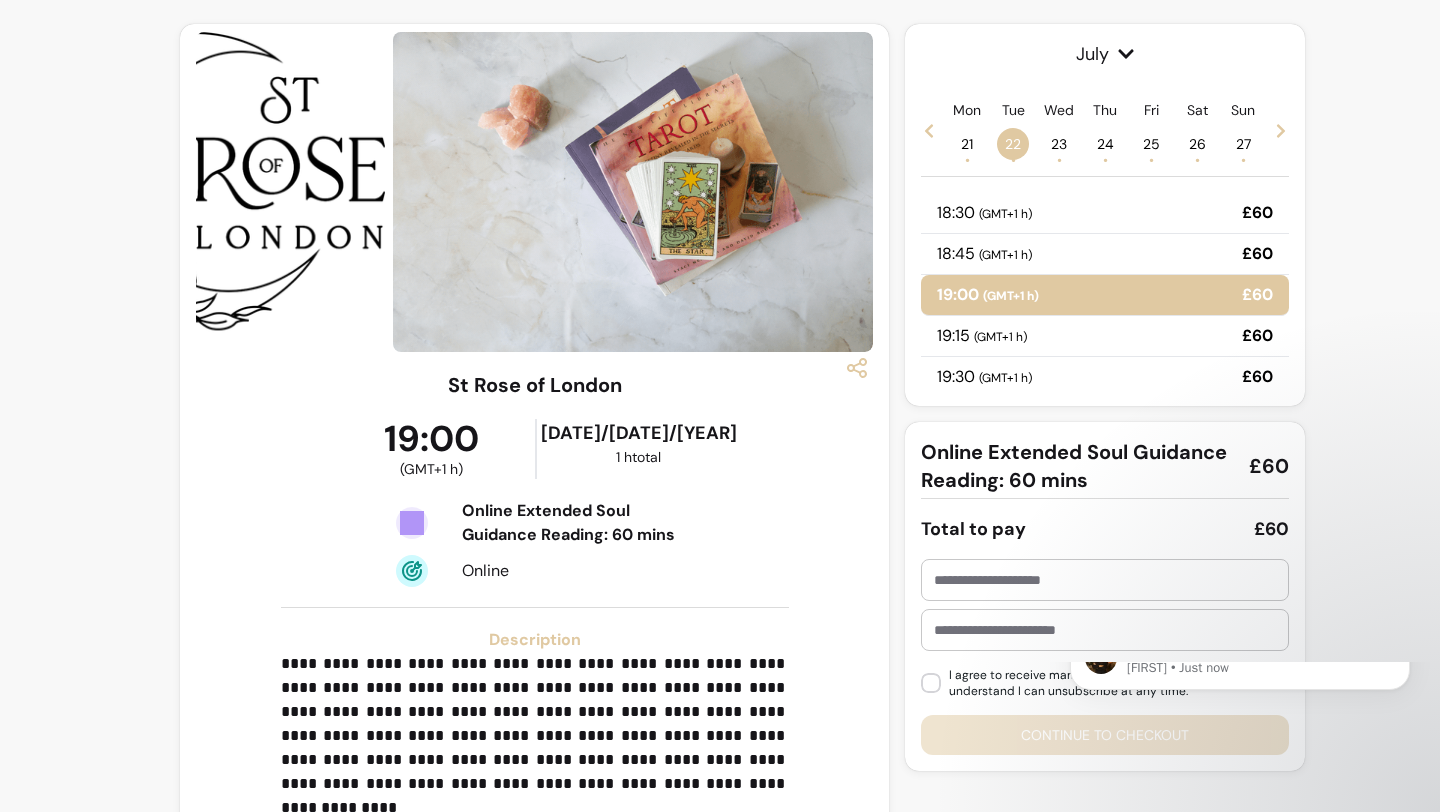 click at bounding box center [1105, 580] 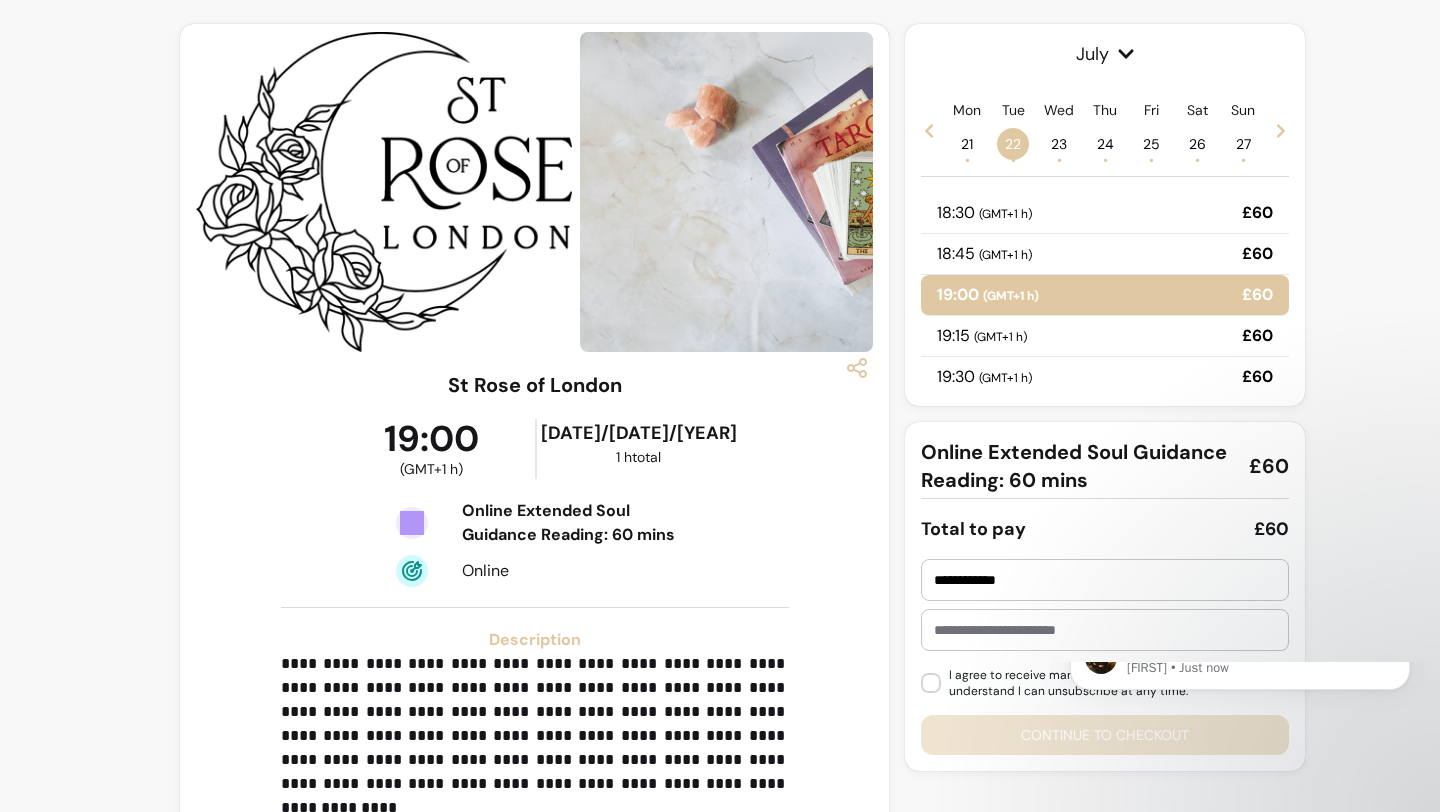 type on "**********" 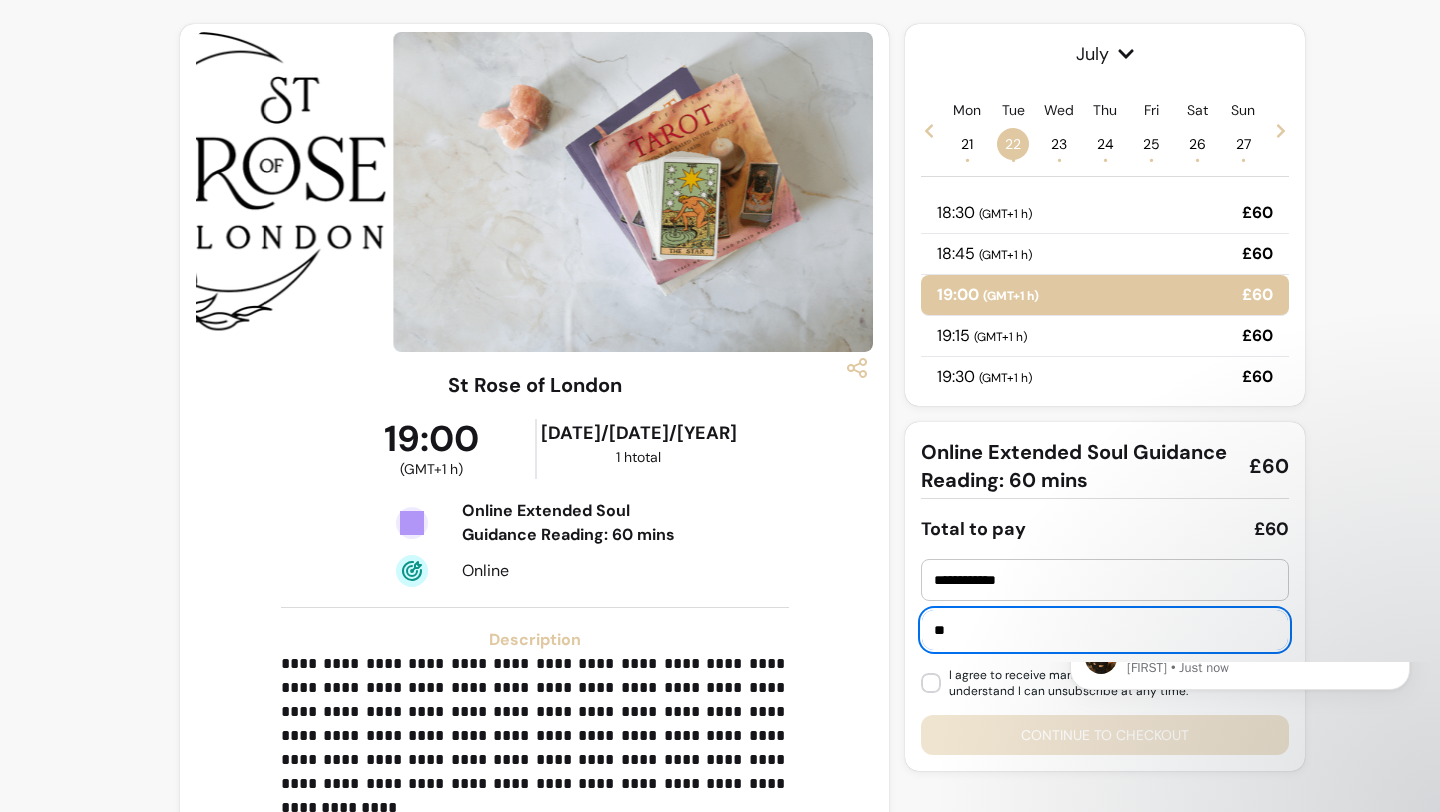 type on "**********" 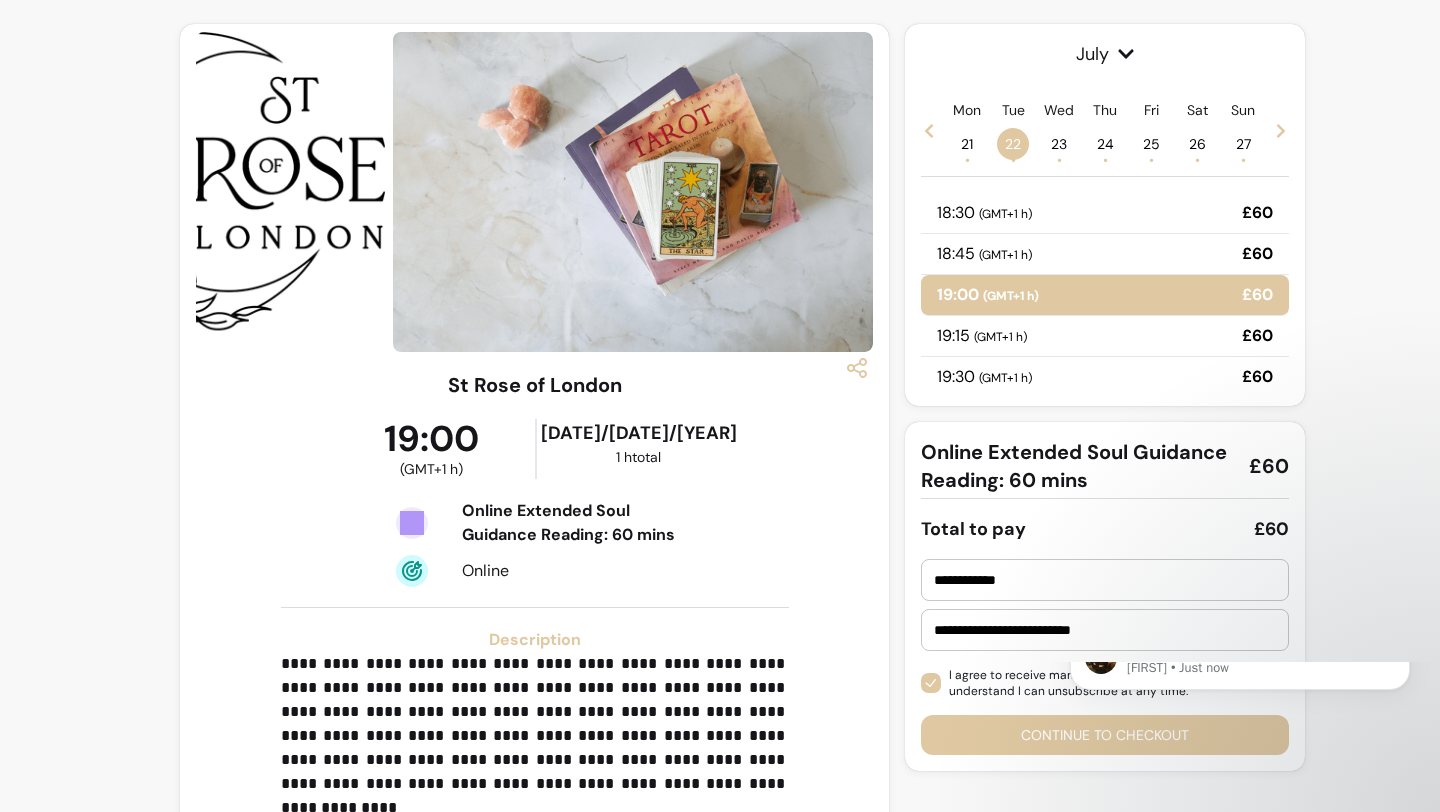 click on "Hey there 😇 If you have any question about what you can do with ZenPass, I'm here to help! [FIRST] • Just now" at bounding box center (1240, 732) 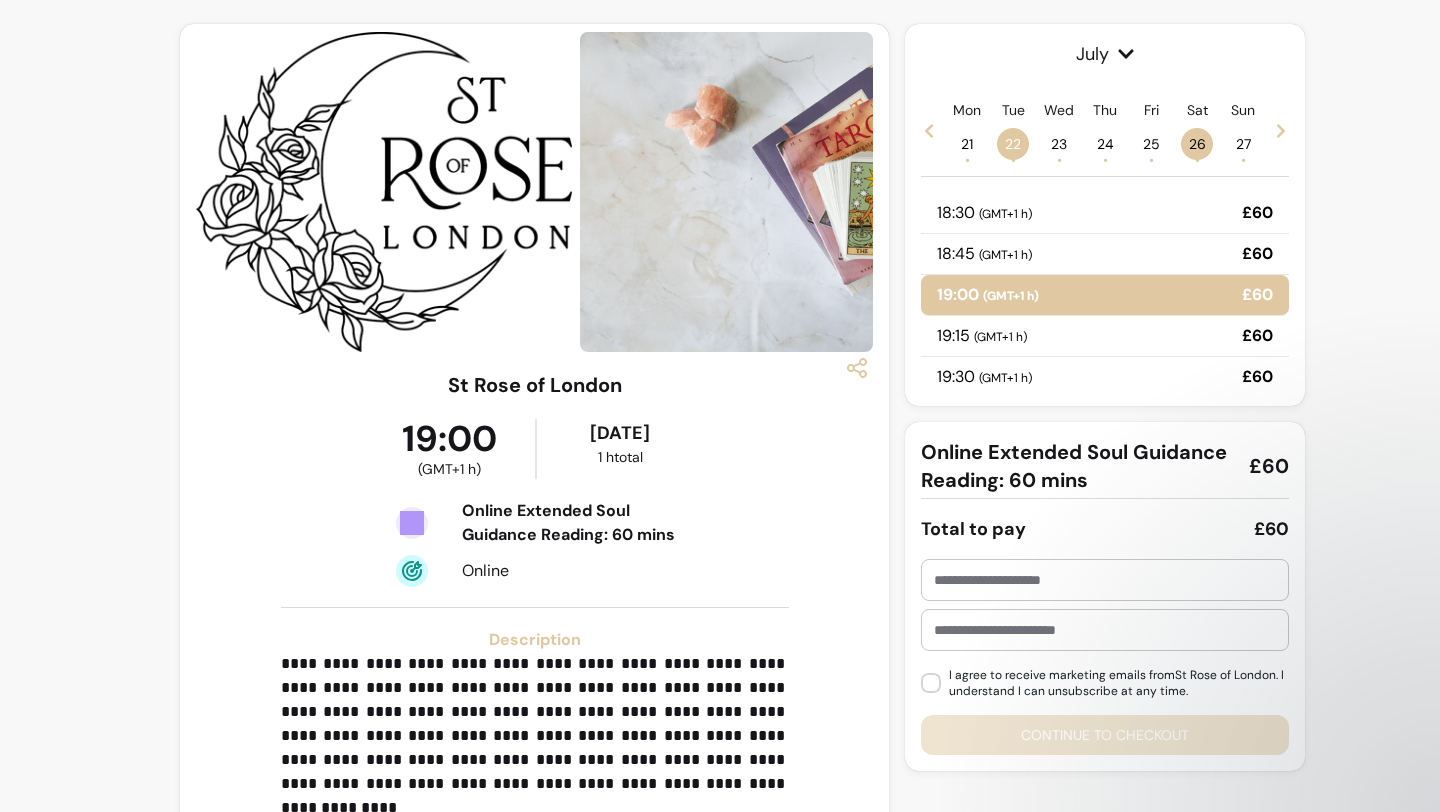 scroll, scrollTop: 0, scrollLeft: 0, axis: both 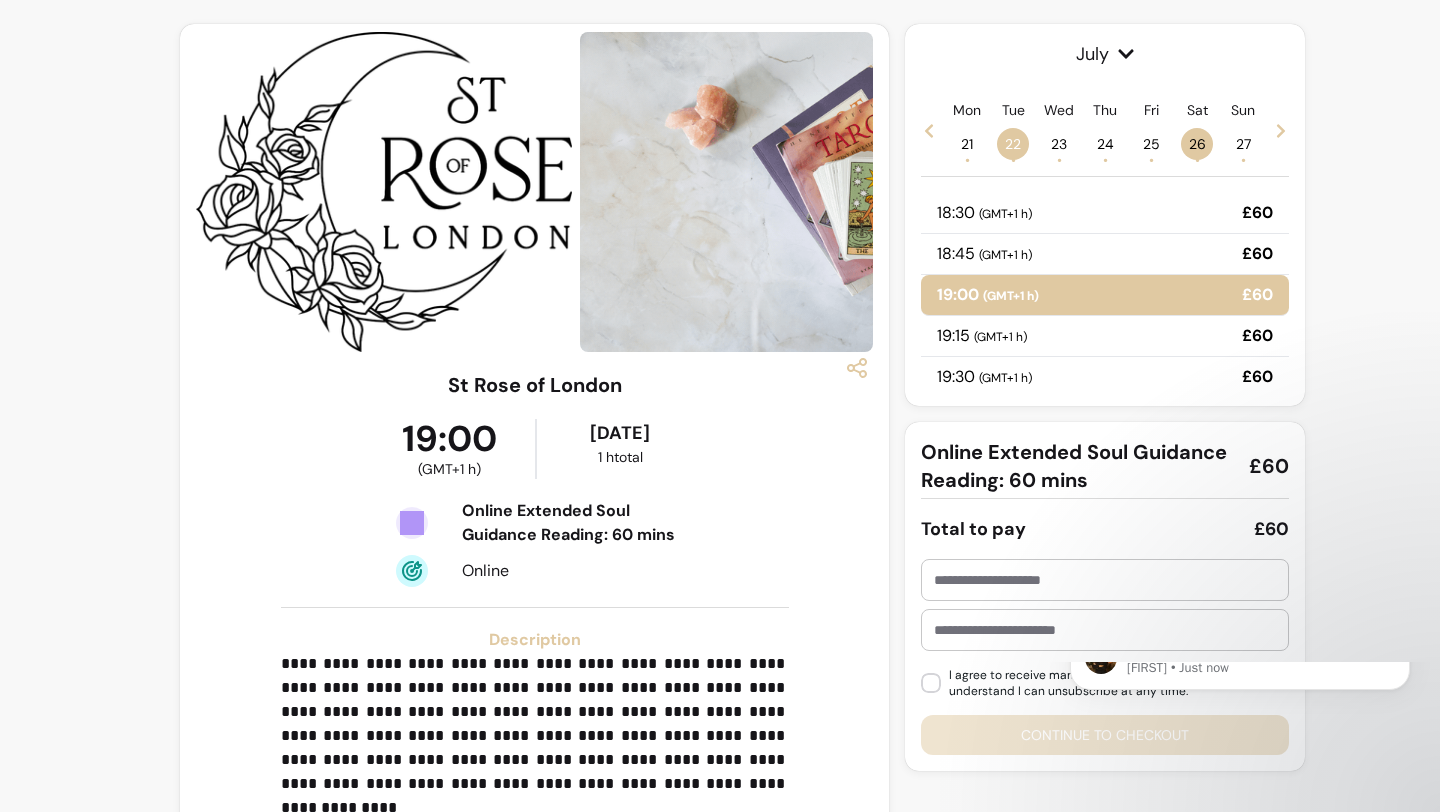 click on "Online Extended Soul Guidance Reading: 60 mins £60 Total to pay £60 I agree to receive marketing emails from  St Rose of London . I understand I can unsubscribe at any time. Continue to checkout" at bounding box center (1105, 596) 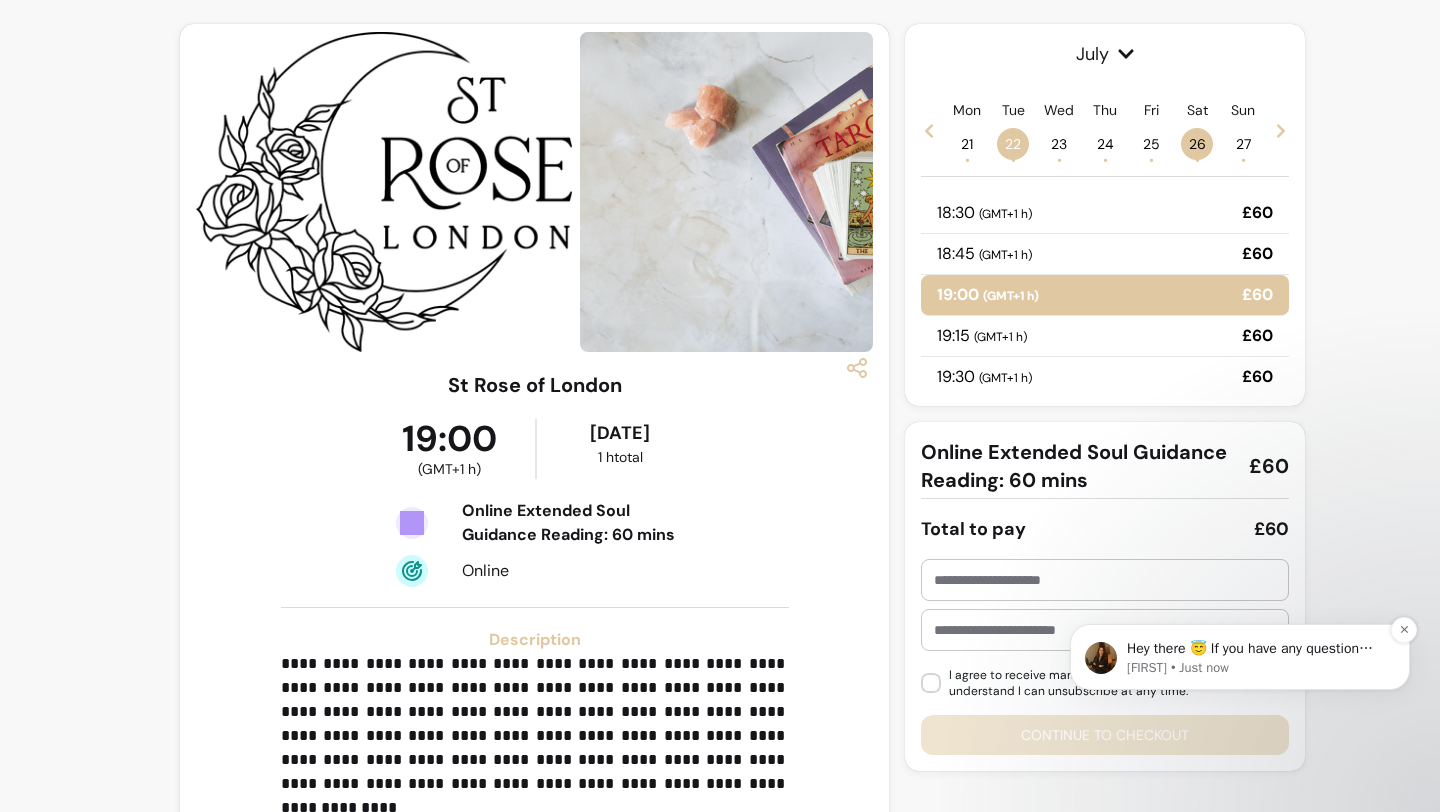 click on "[FIRST] • Just now" at bounding box center [1256, 668] 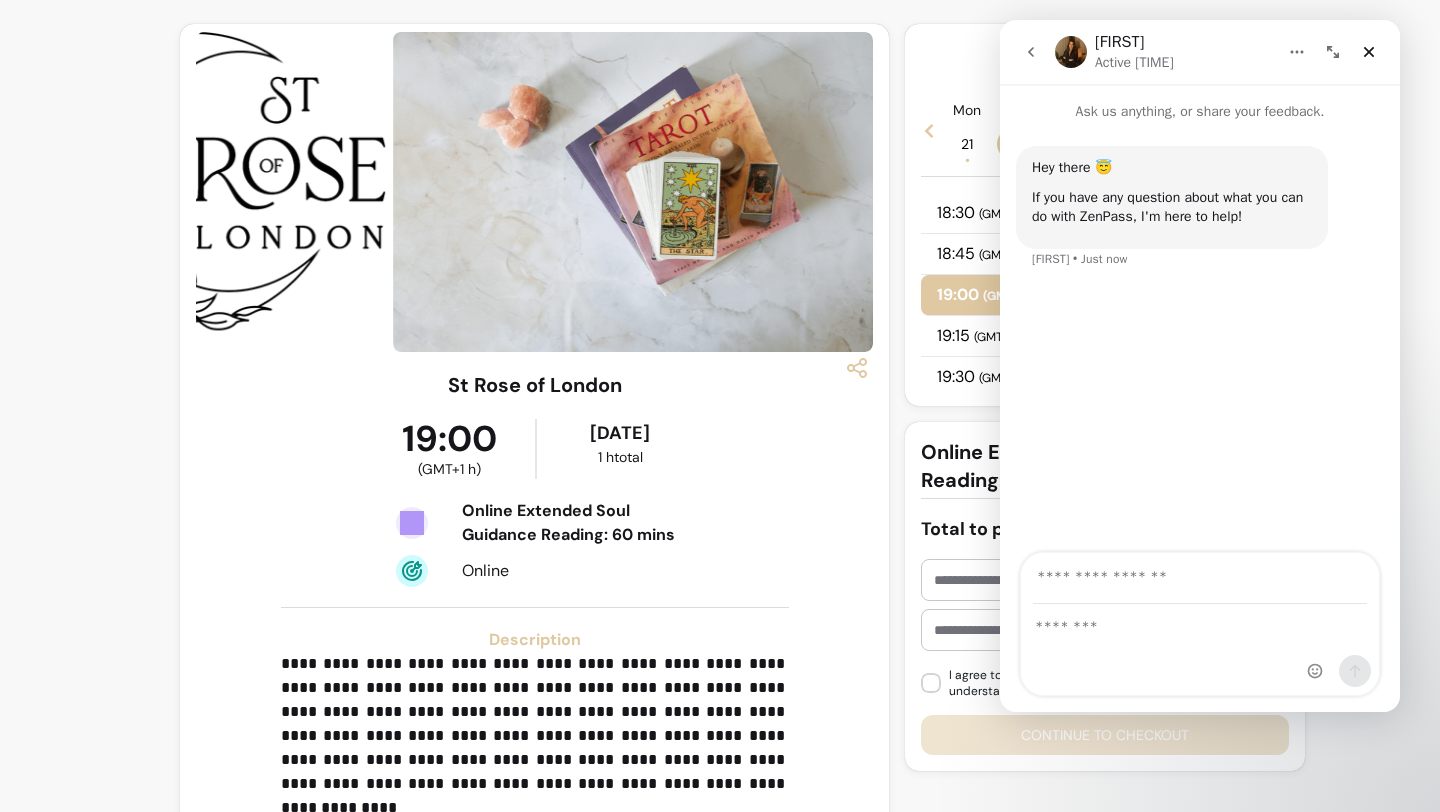 scroll, scrollTop: 0, scrollLeft: 0, axis: both 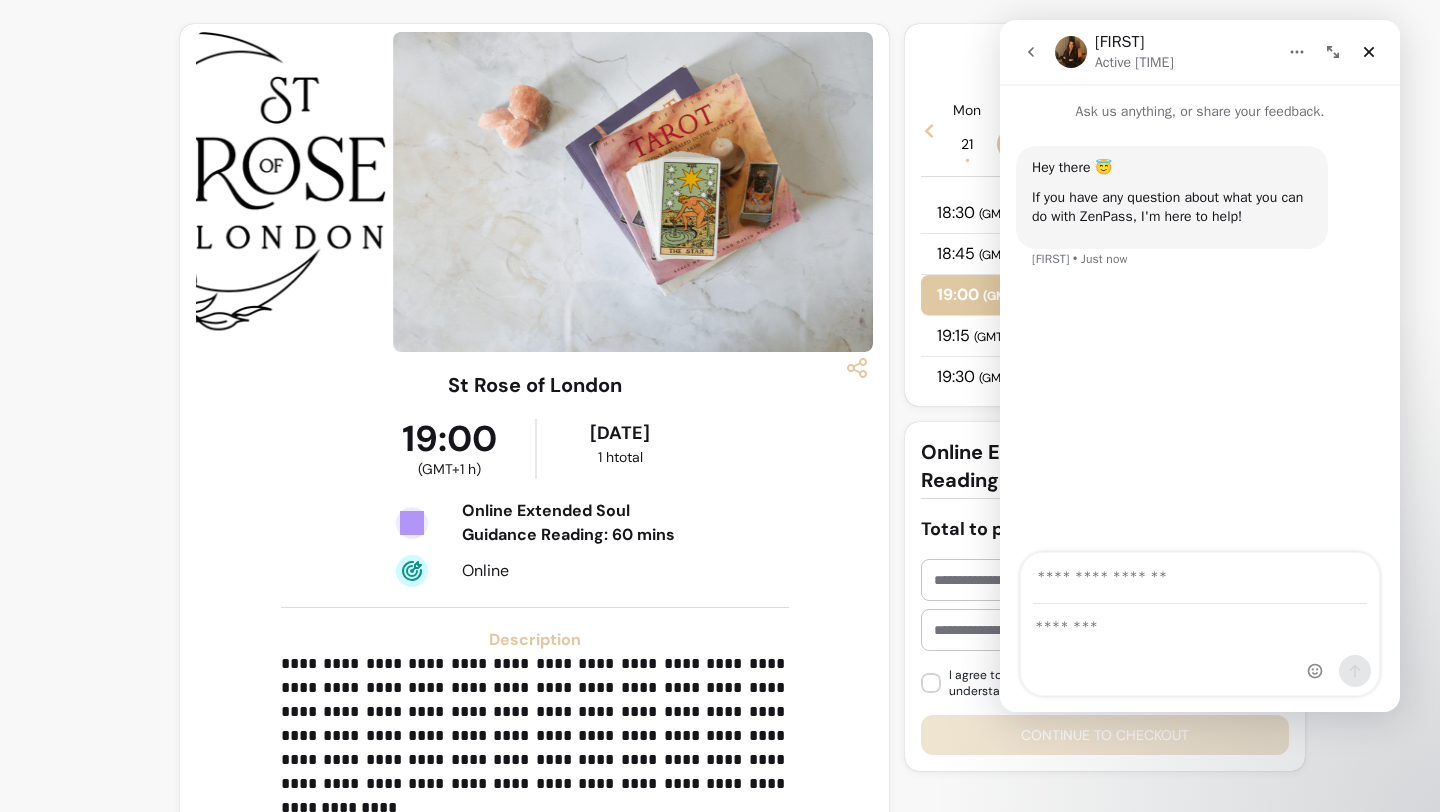 click on "**********" at bounding box center [720, 424] 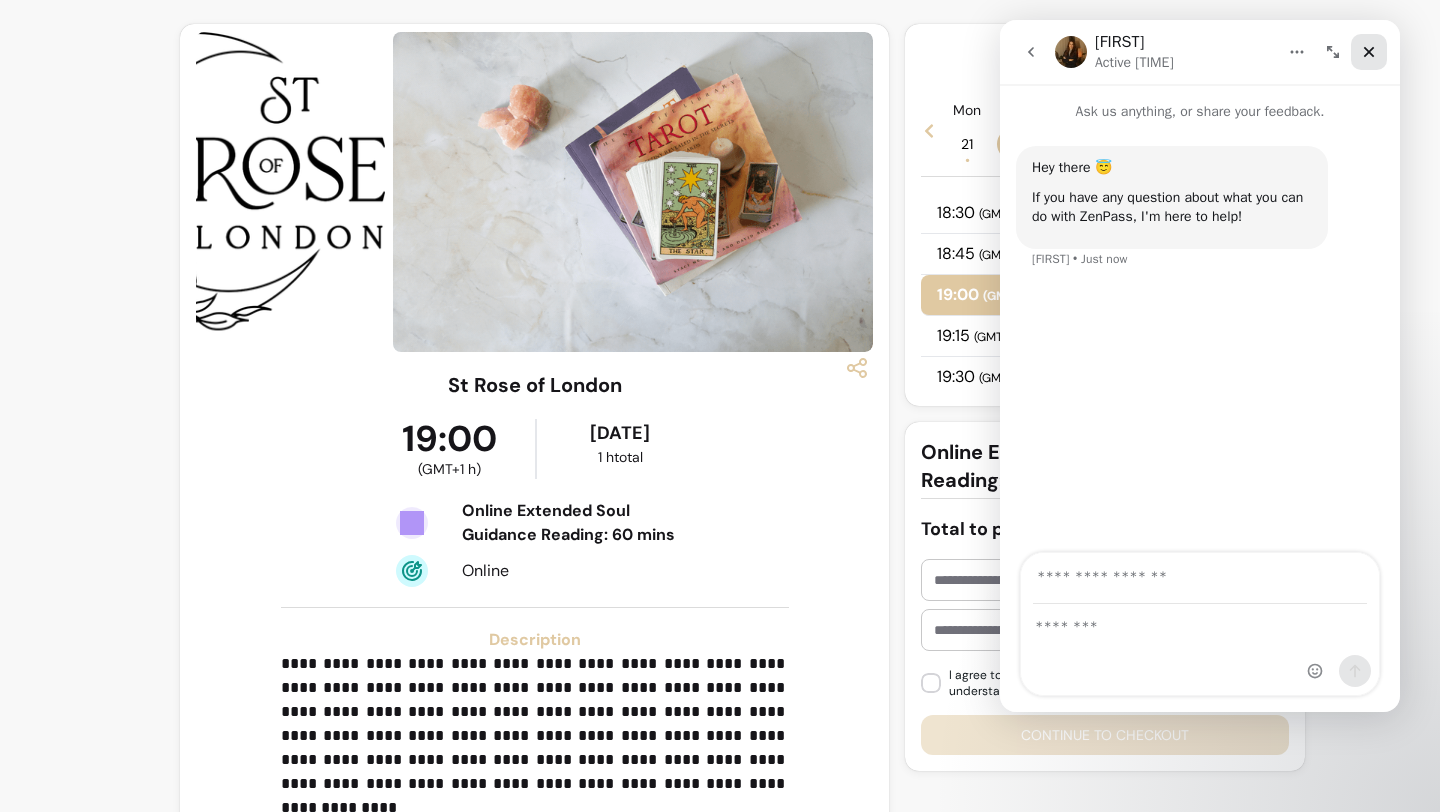 click 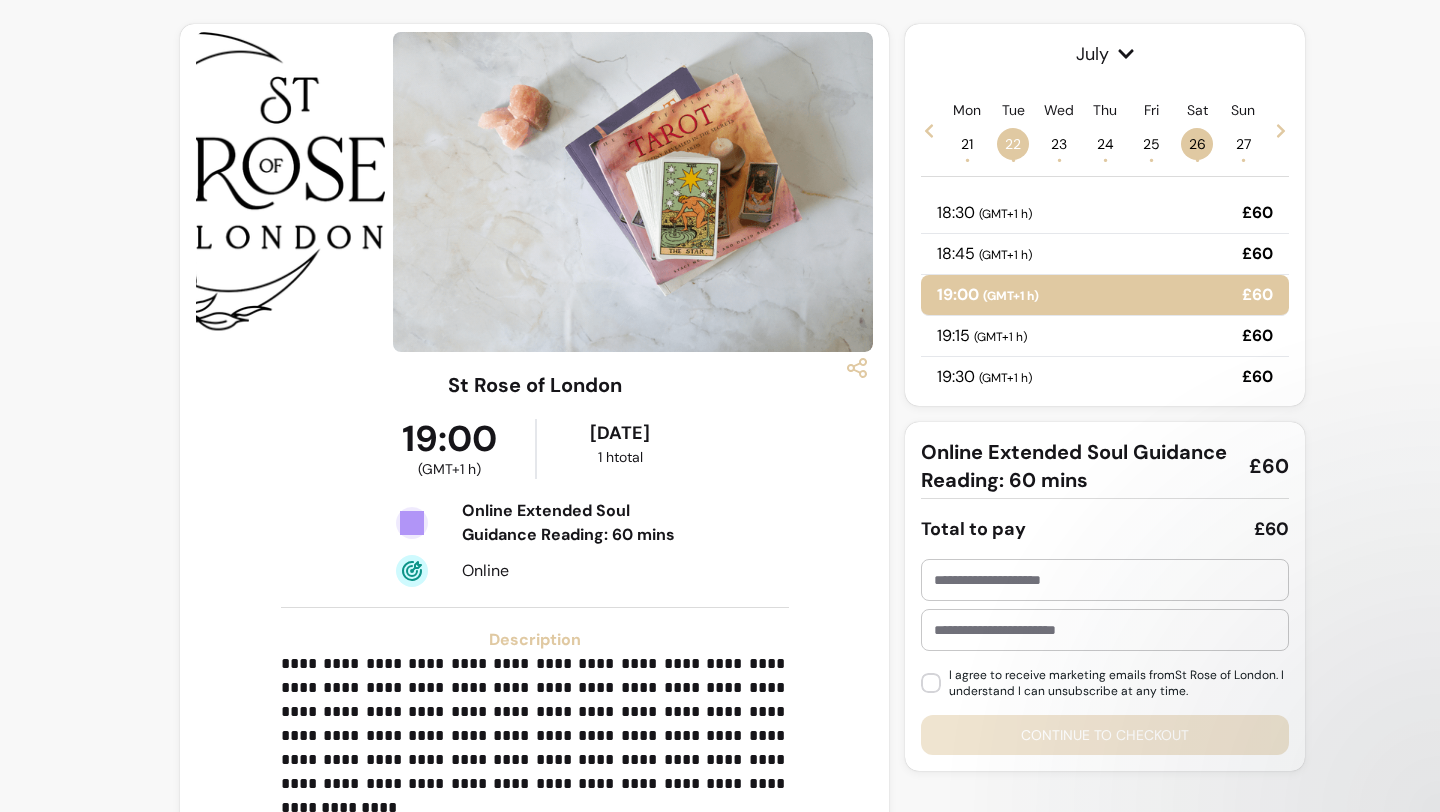 scroll, scrollTop: 0, scrollLeft: 0, axis: both 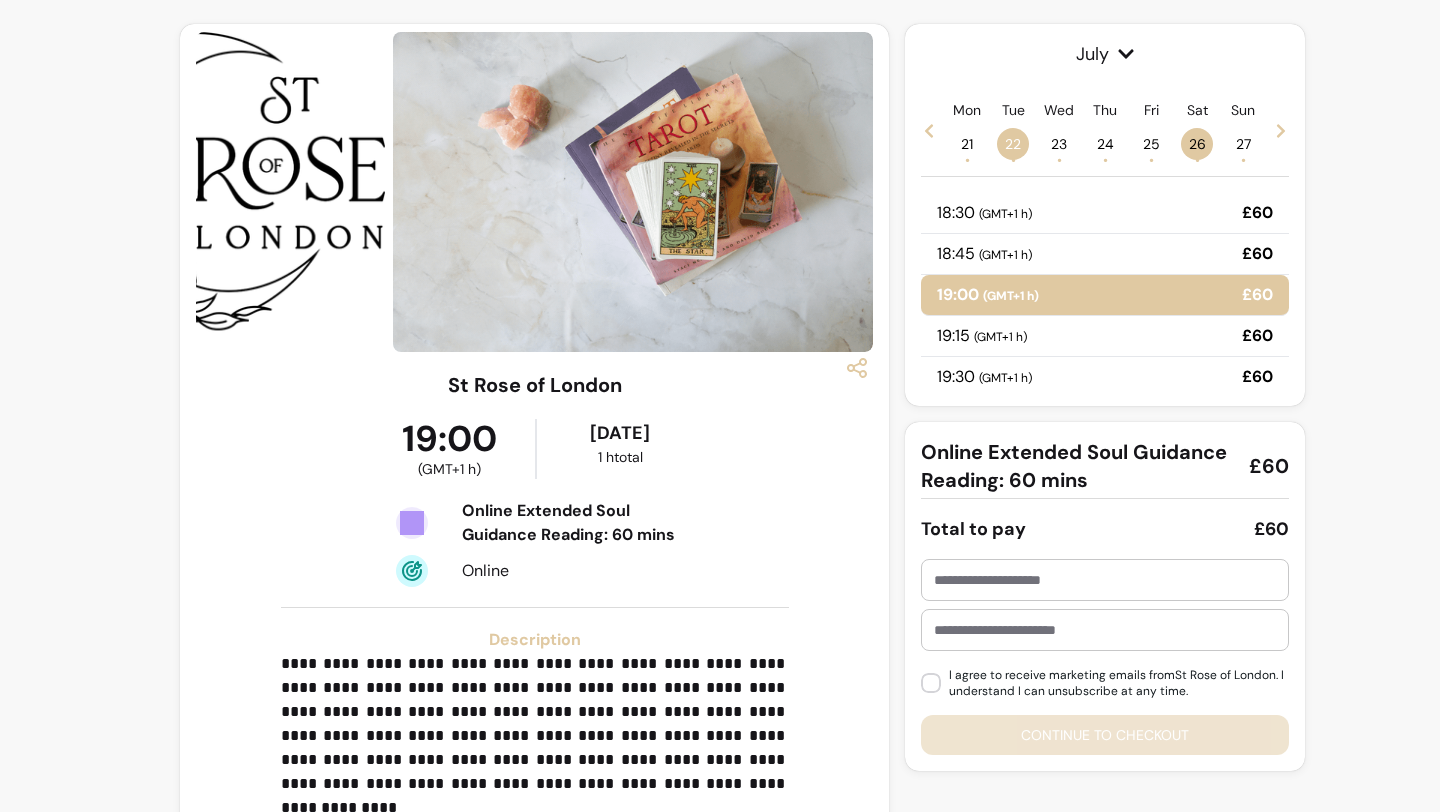 click on "I agree to receive marketing emails from  St Rose of London . I understand I can unsubscribe at any time. Continue to checkout" at bounding box center [1105, 657] 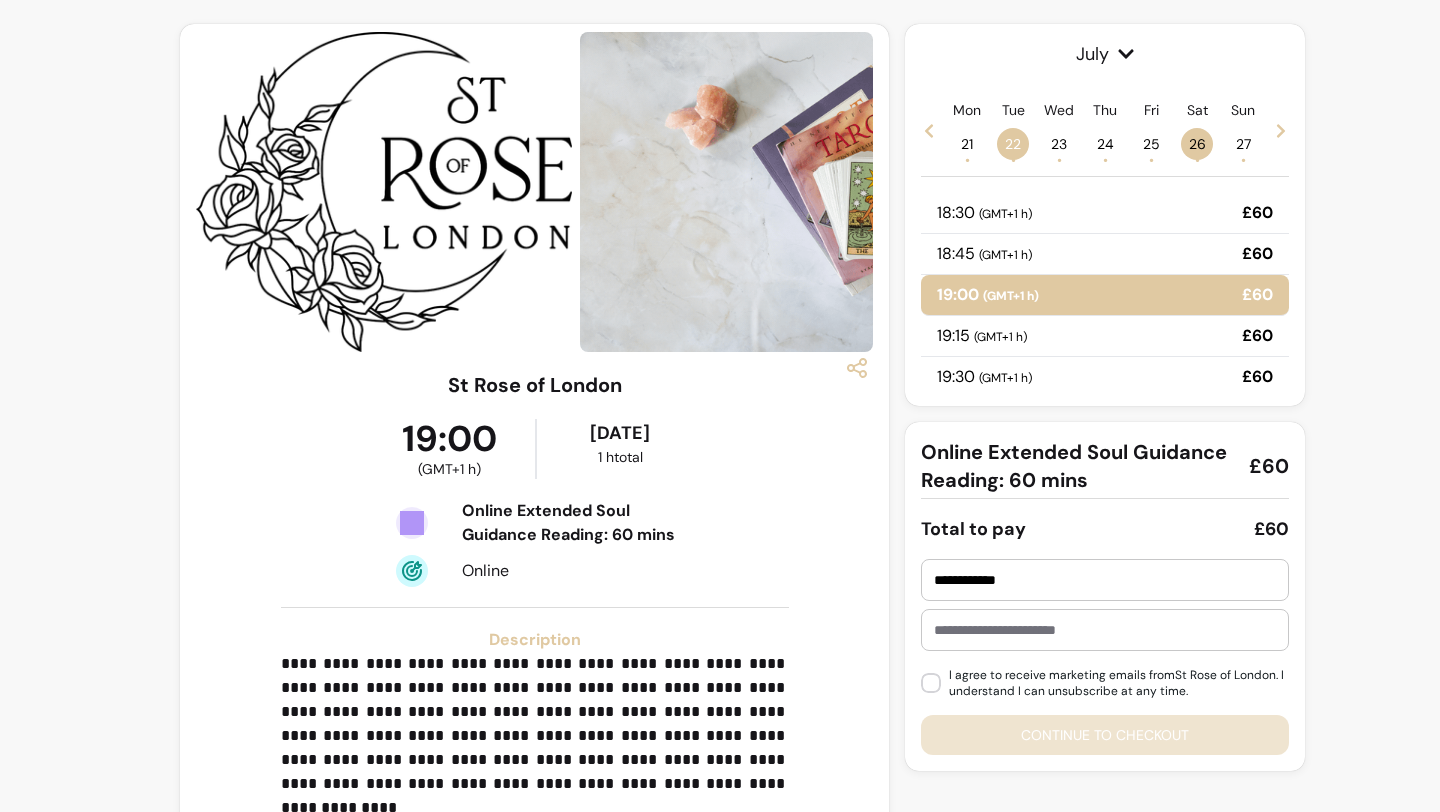 type on "**********" 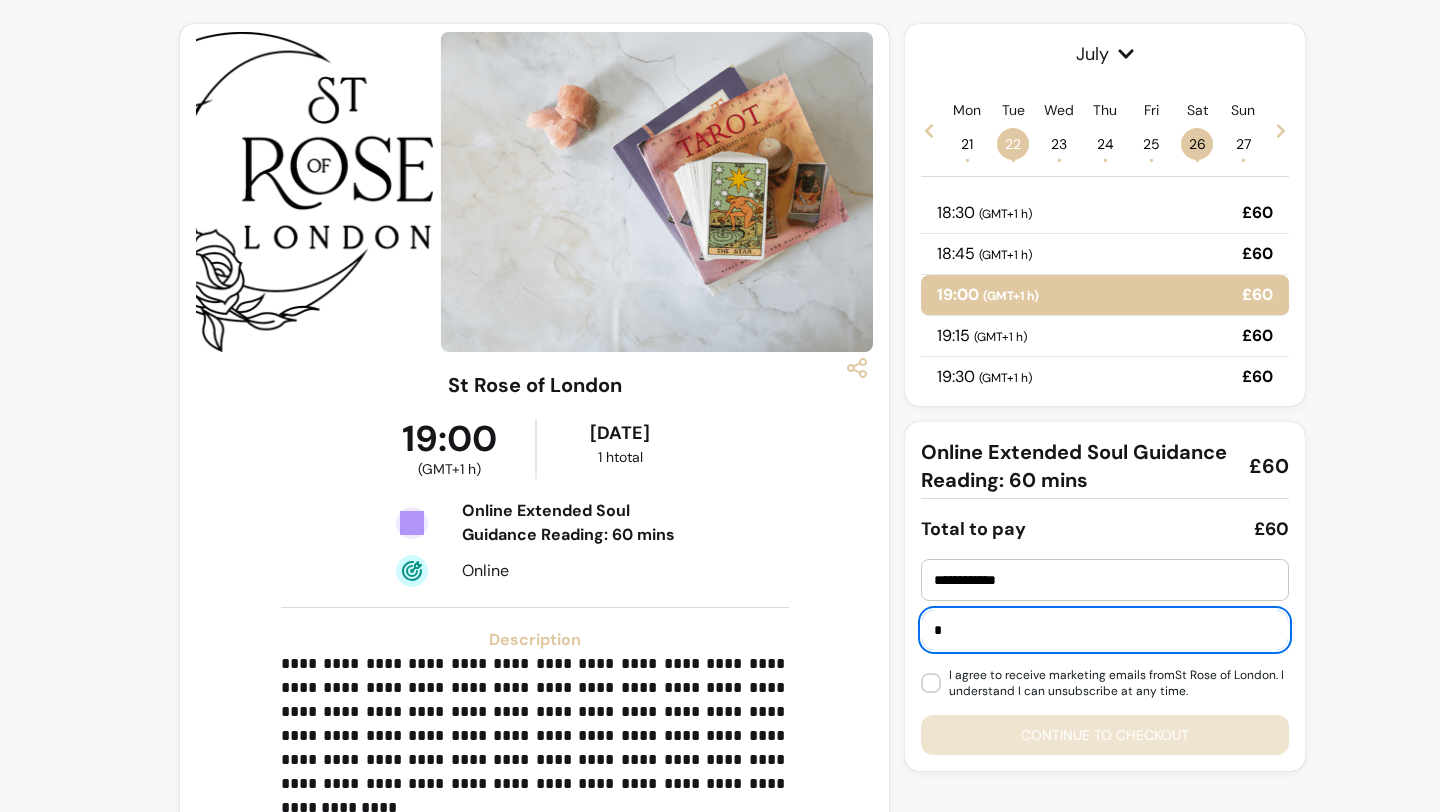 type on "**********" 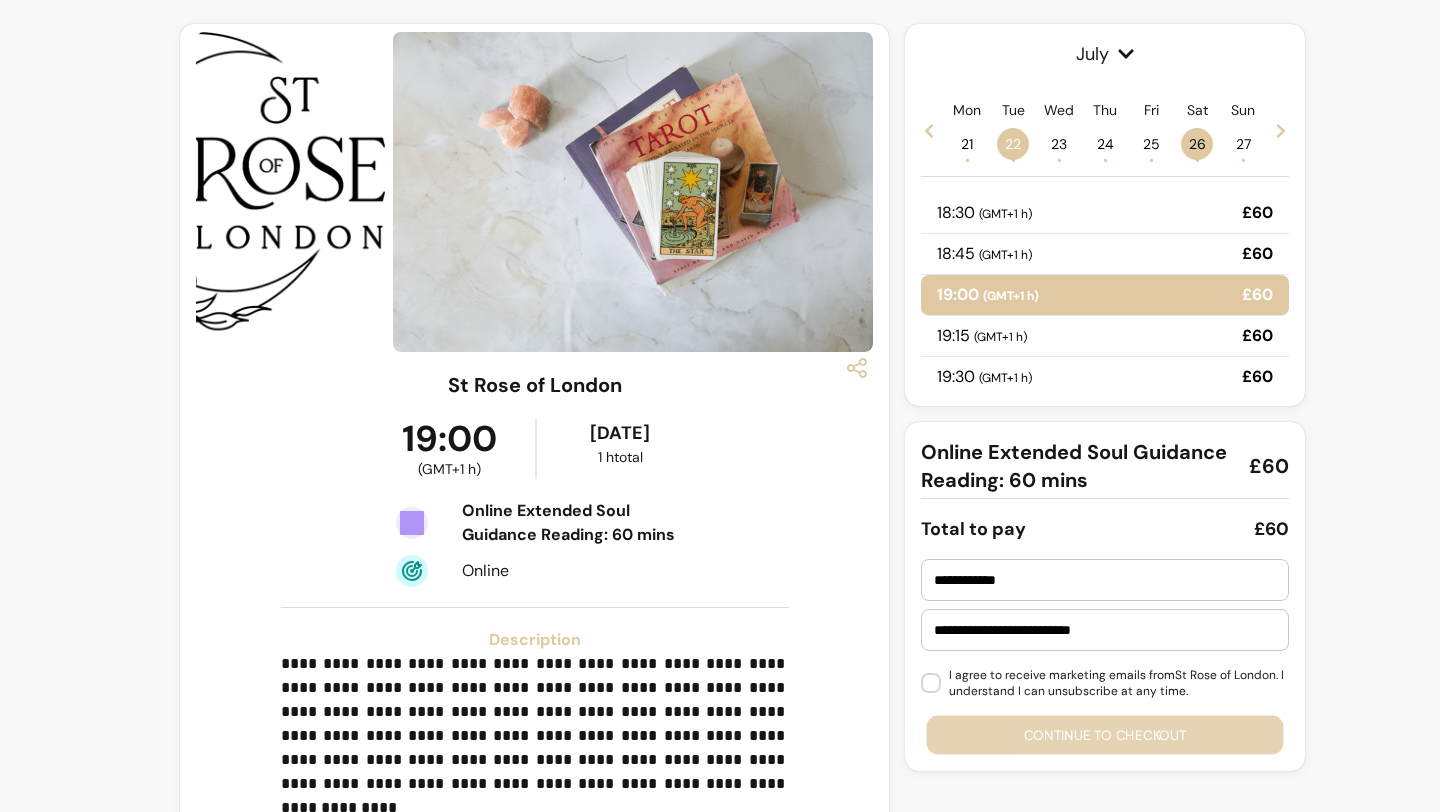 click on "Continue to checkout" at bounding box center (1105, 735) 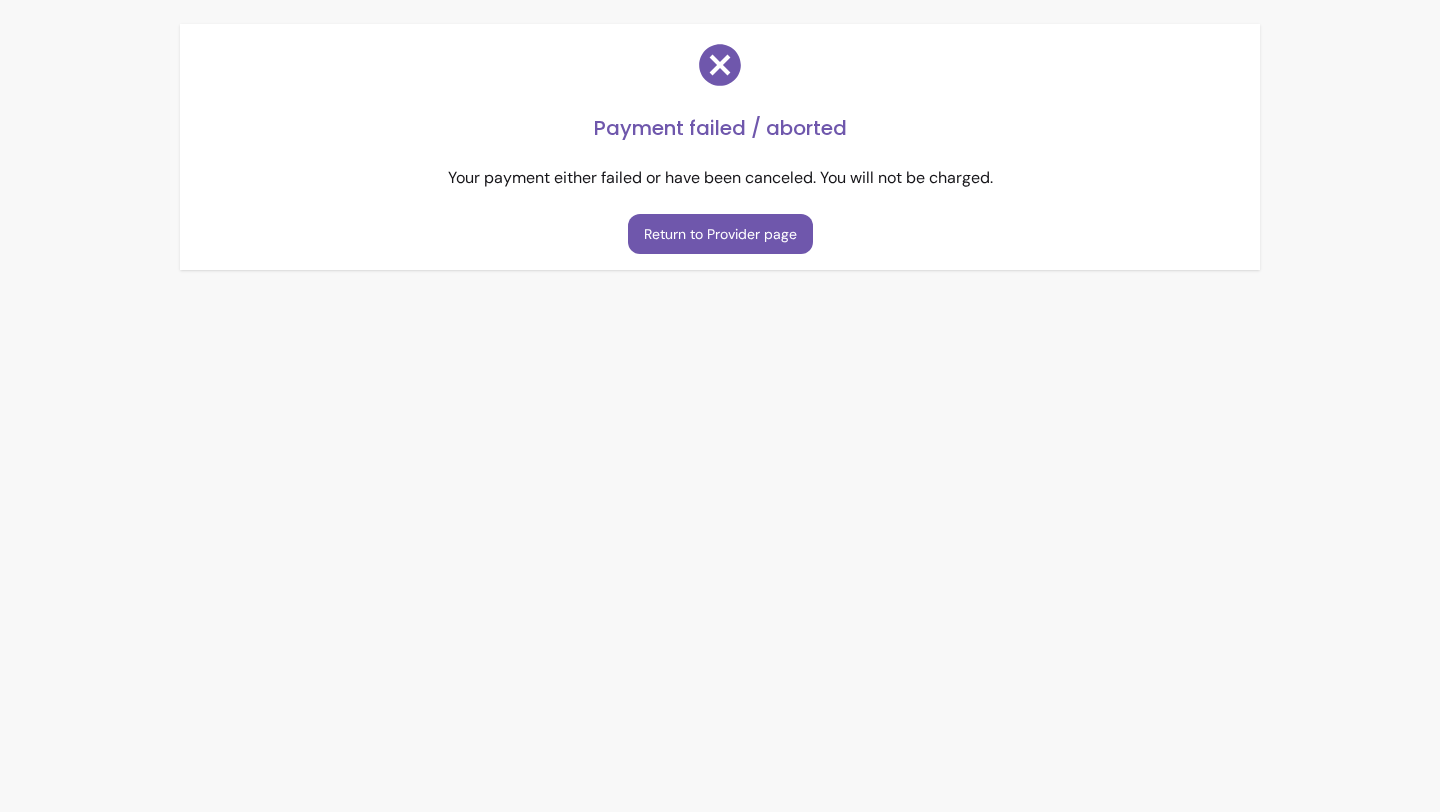 scroll, scrollTop: 0, scrollLeft: 0, axis: both 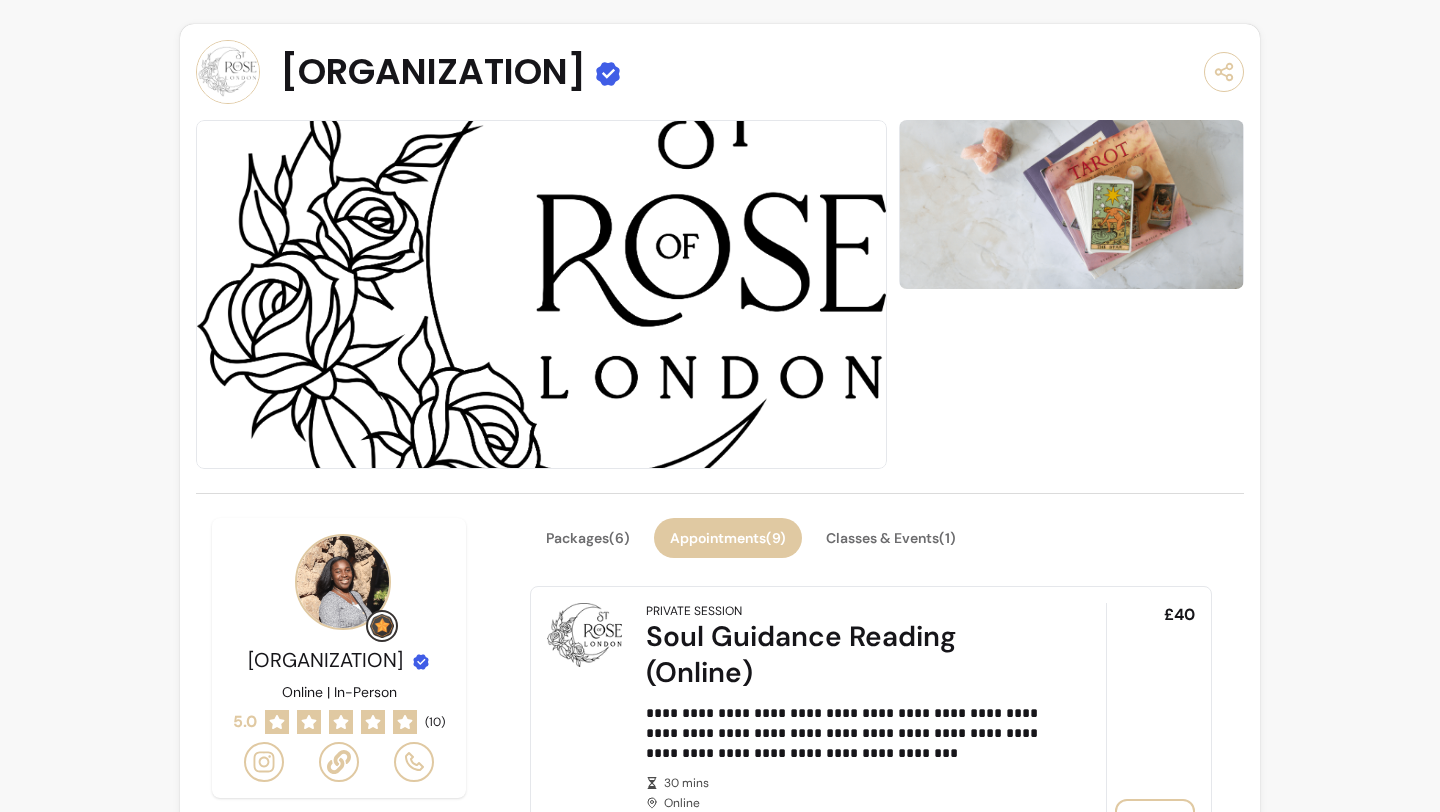 click on "**********" at bounding box center (720, 2384) 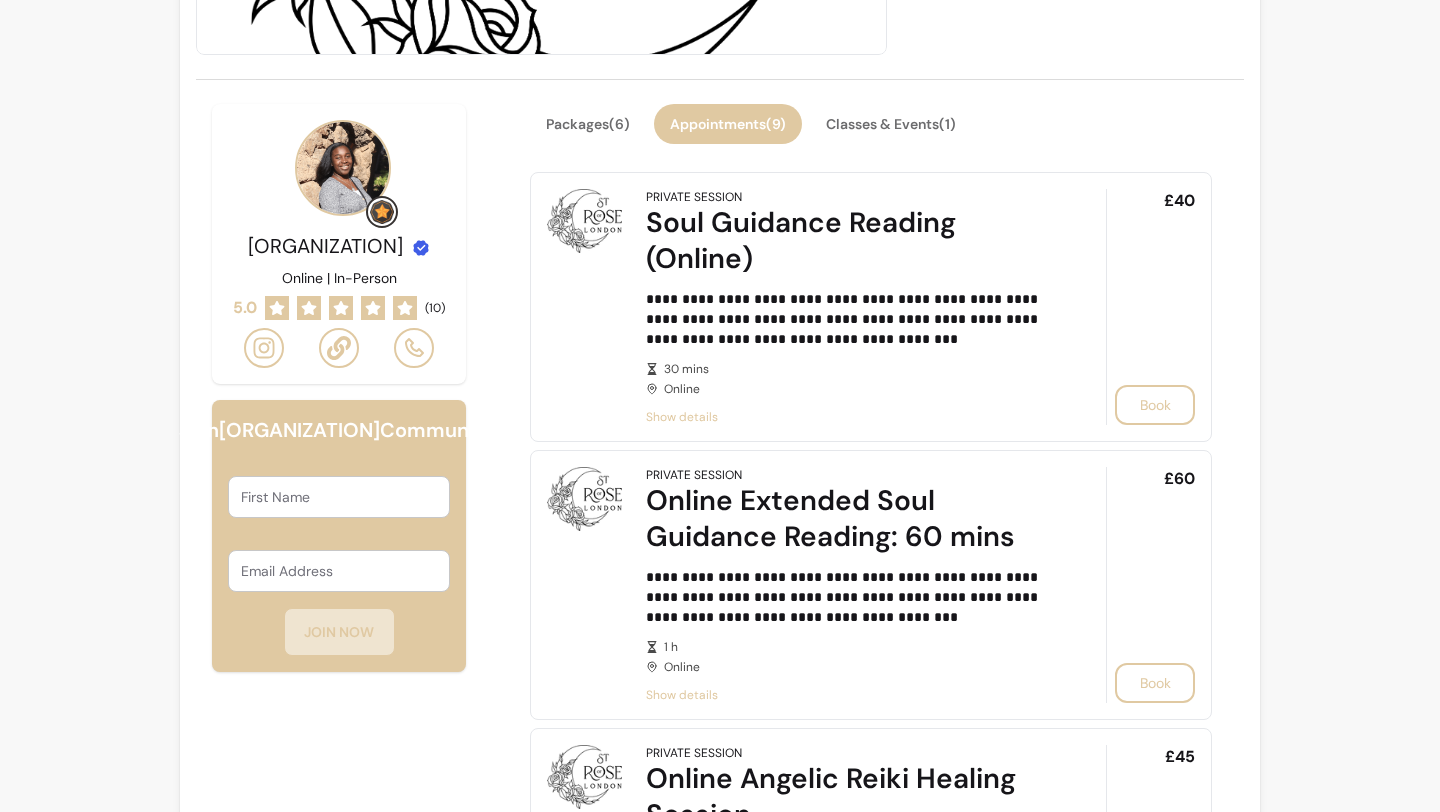 scroll, scrollTop: 546, scrollLeft: 0, axis: vertical 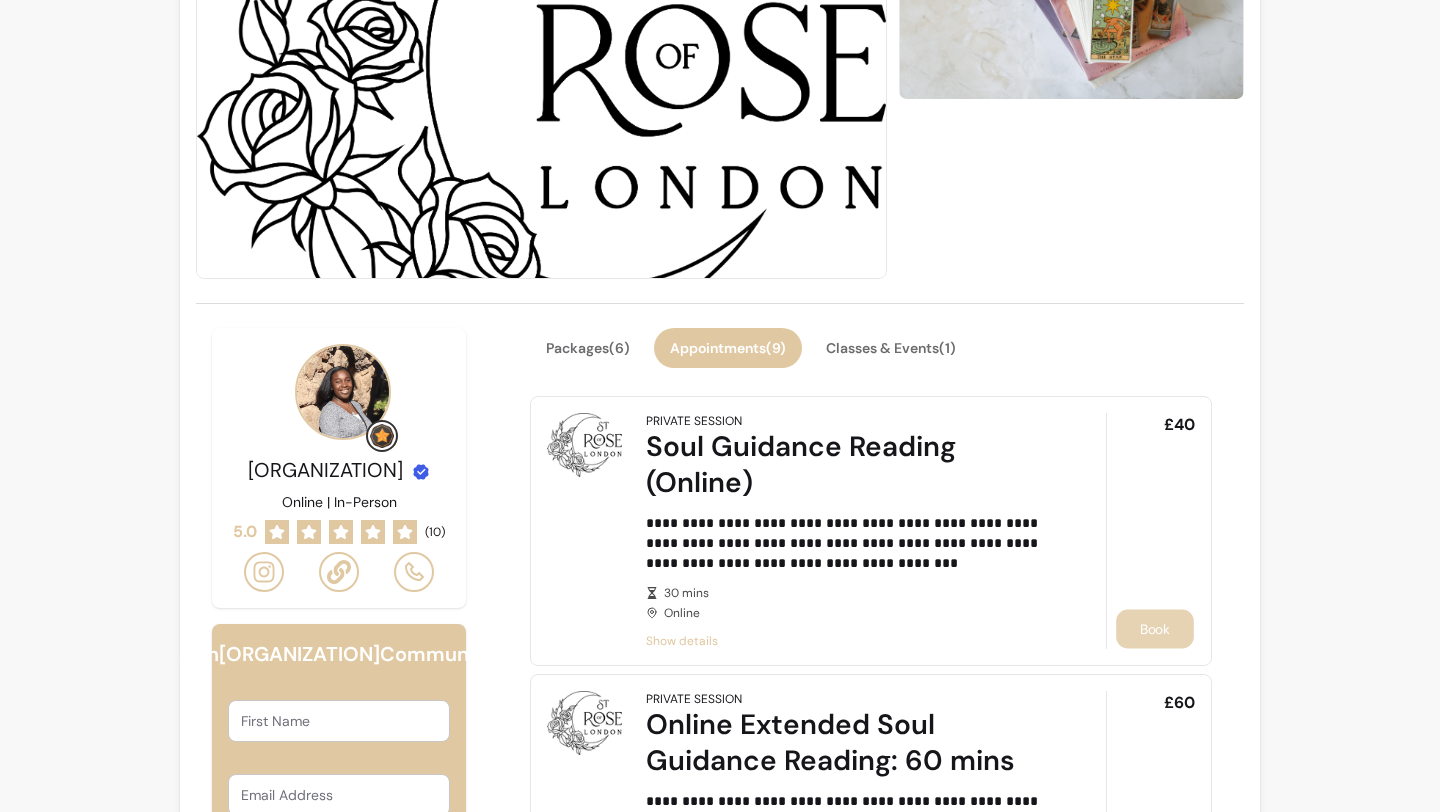 click on "Book" at bounding box center [1155, 629] 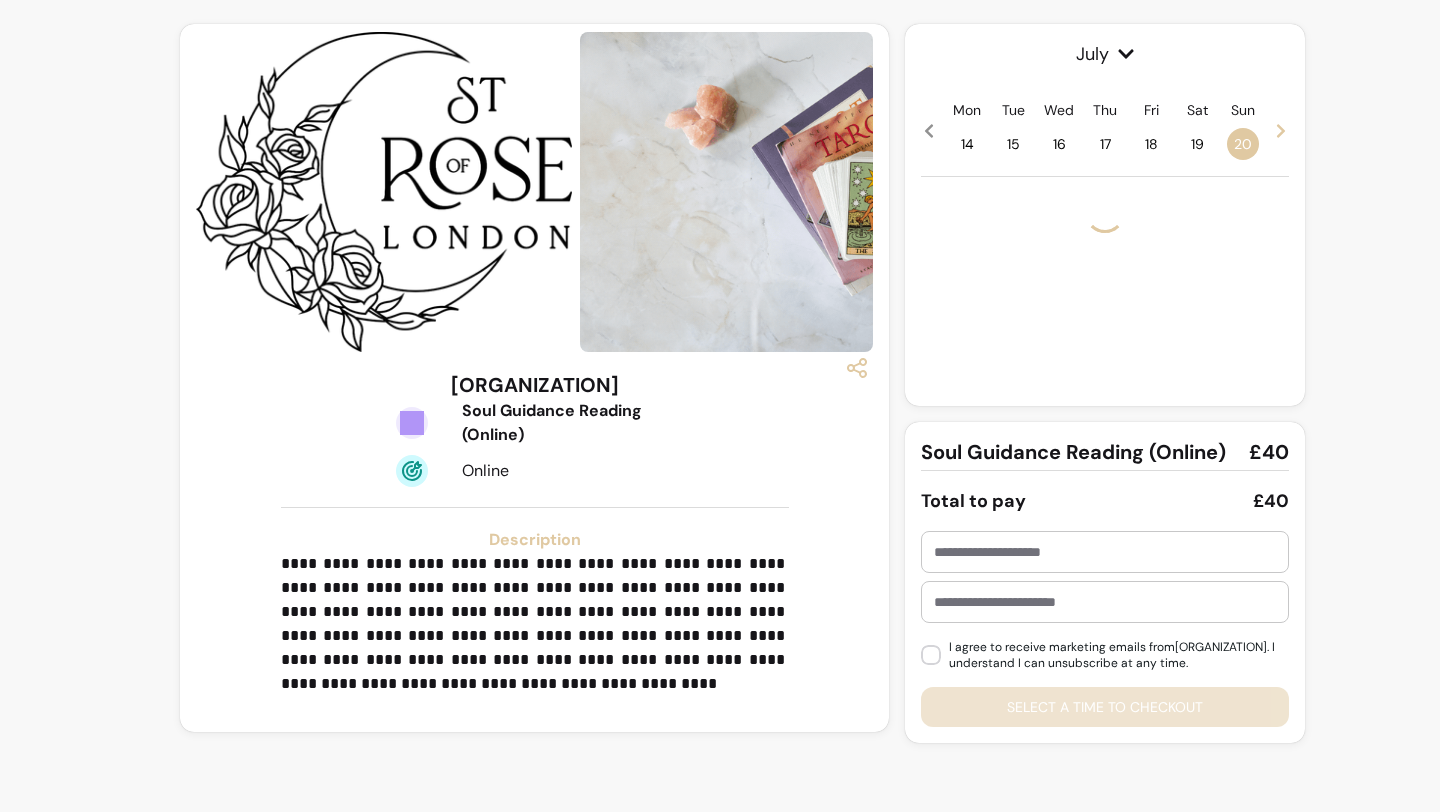 scroll, scrollTop: 0, scrollLeft: 0, axis: both 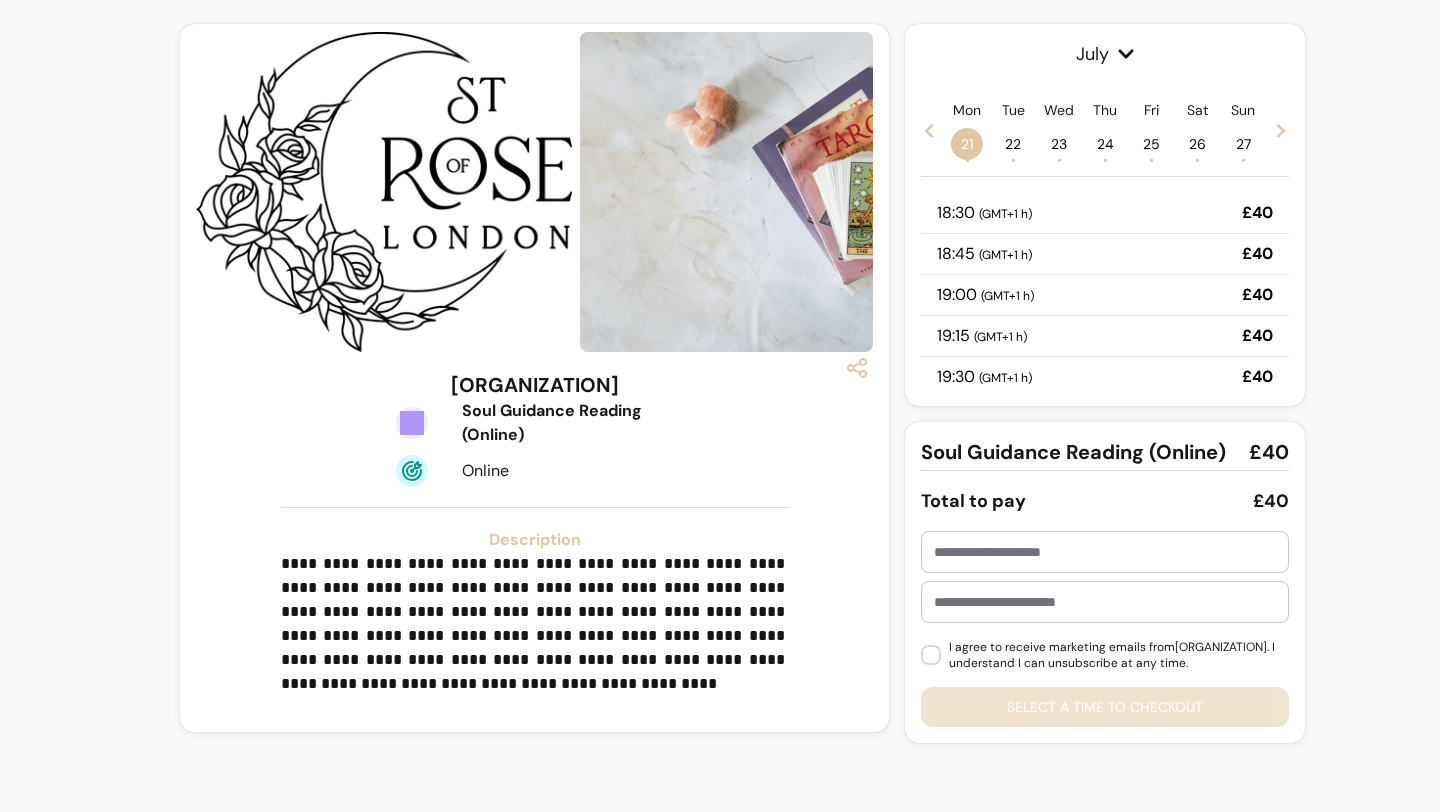 click on "22 •" at bounding box center [1013, 144] 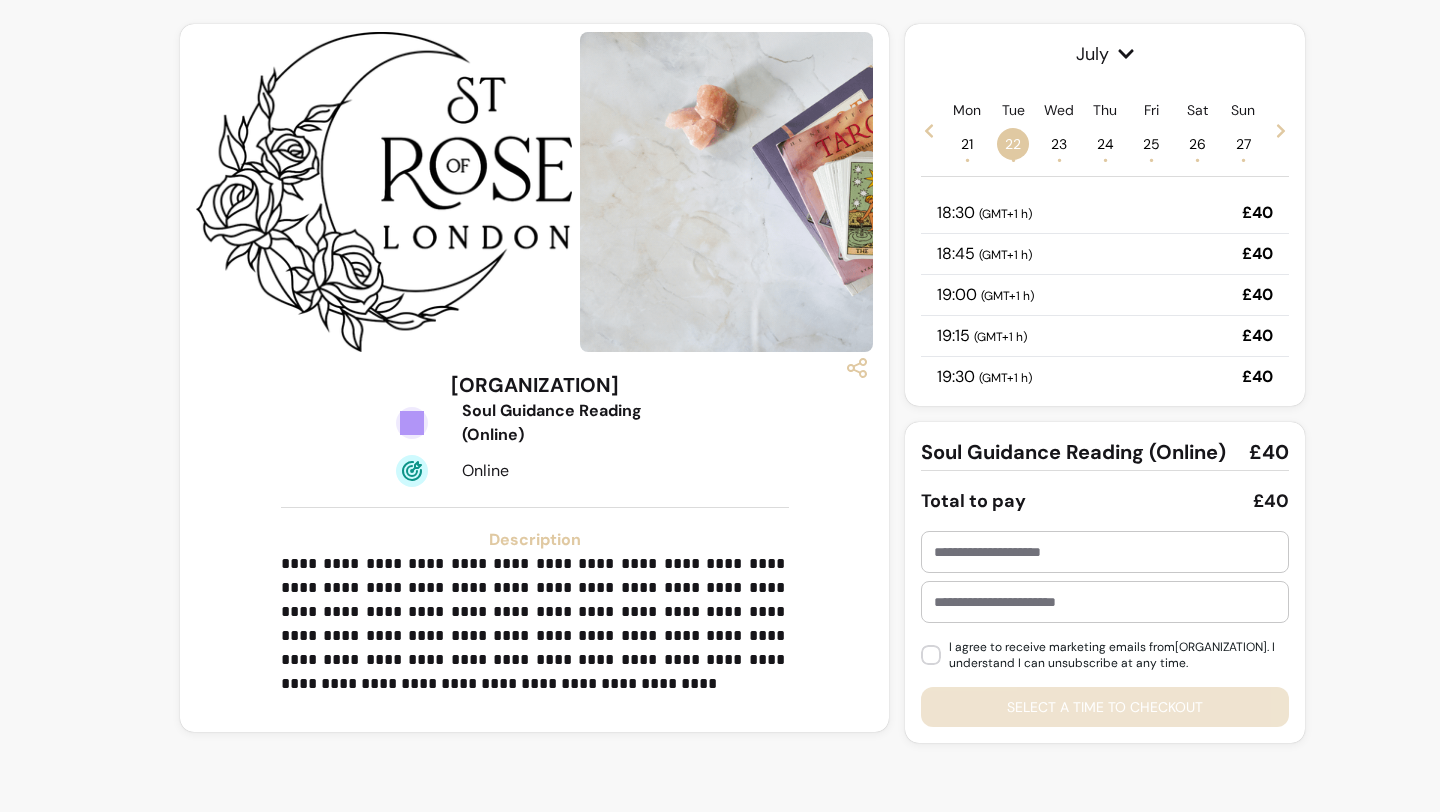 click on "( GMT+1 h )" at bounding box center (1005, 214) 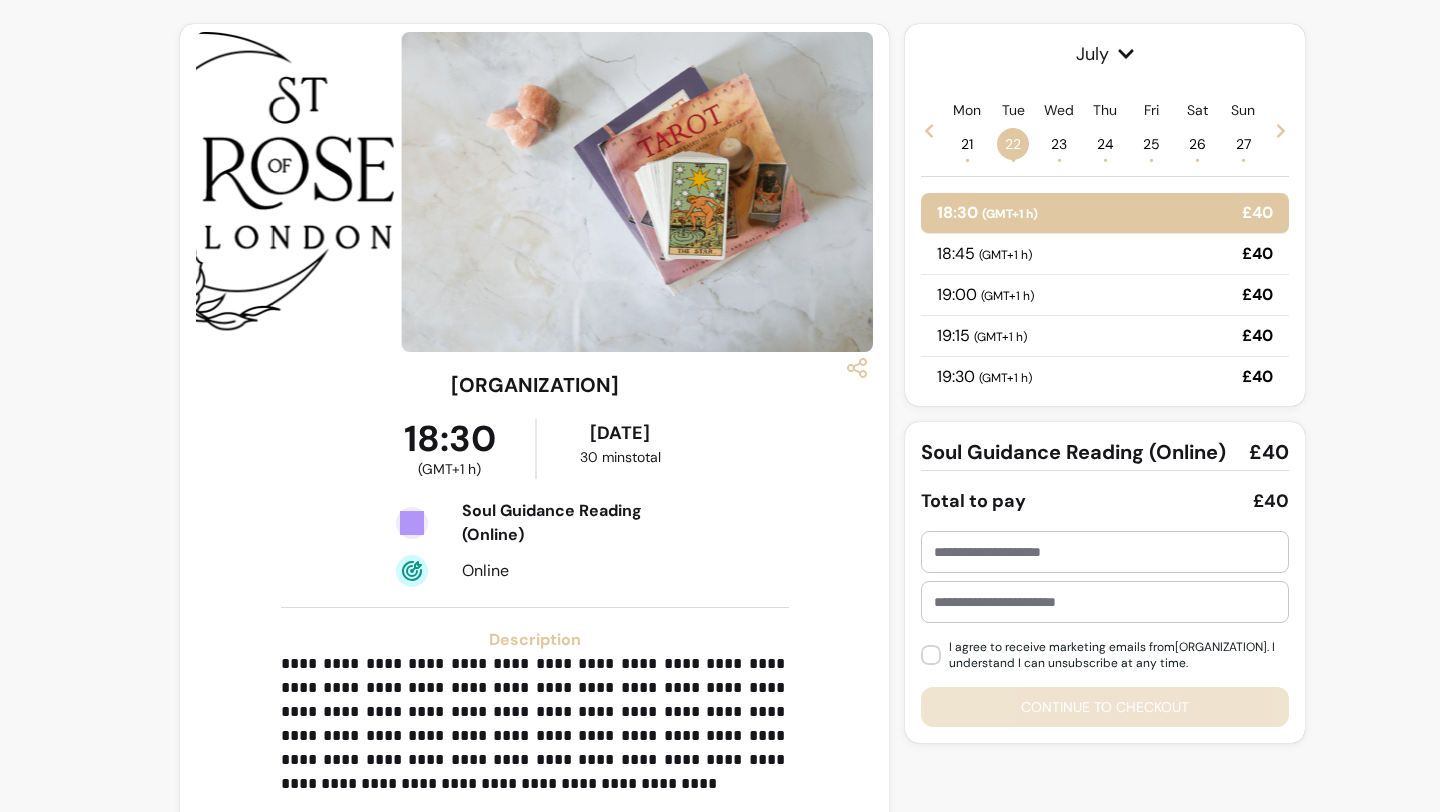 click at bounding box center [1105, 552] 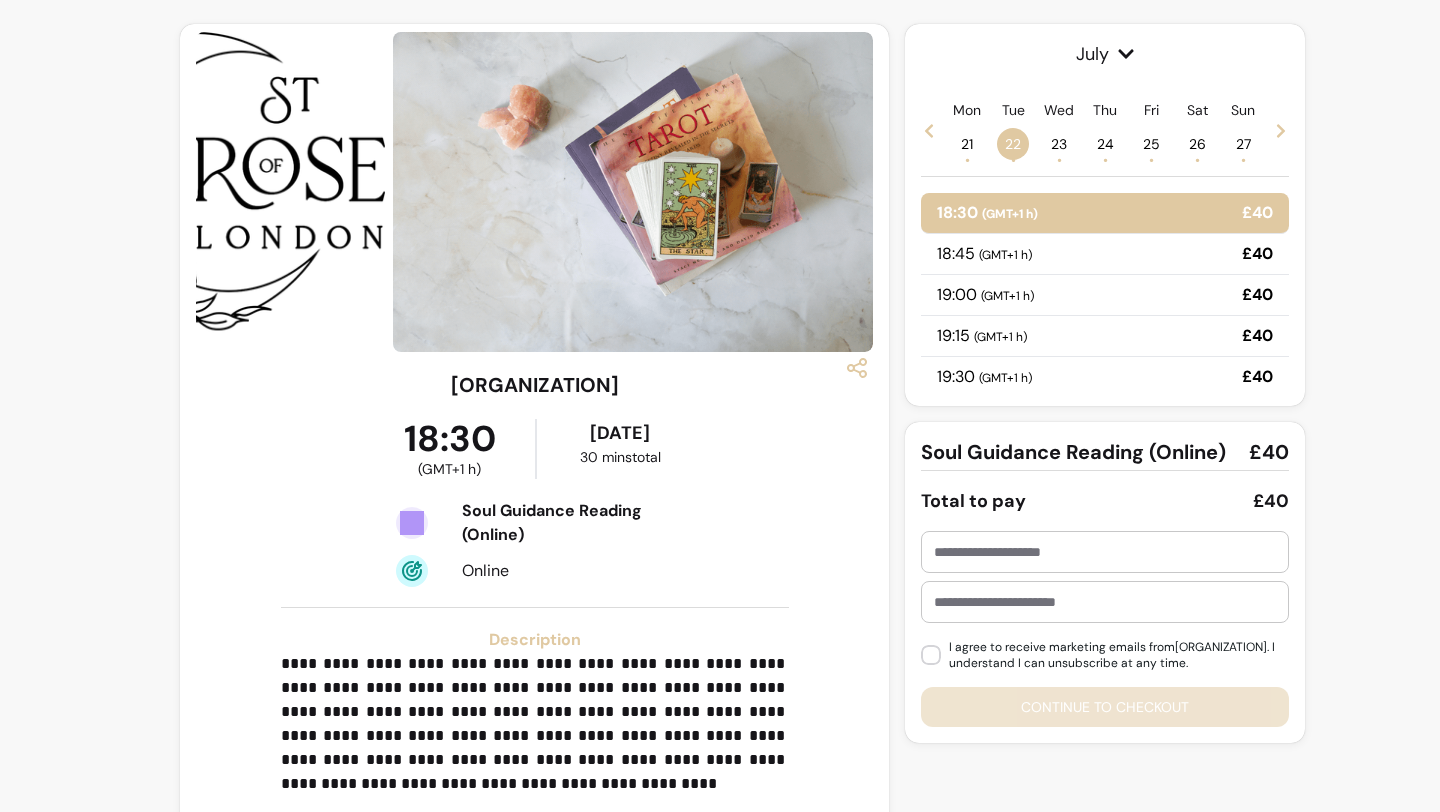 type on "*" 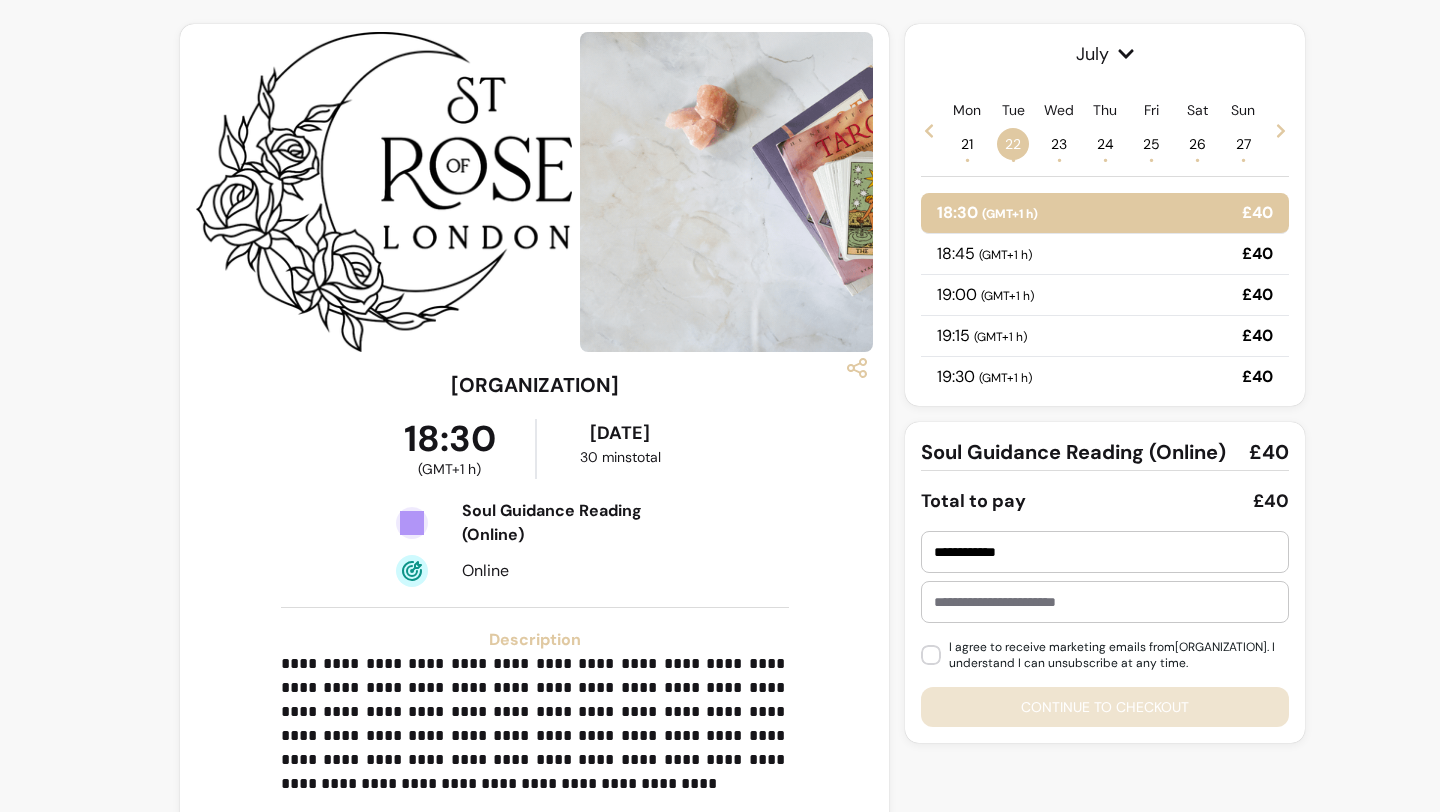 type on "**********" 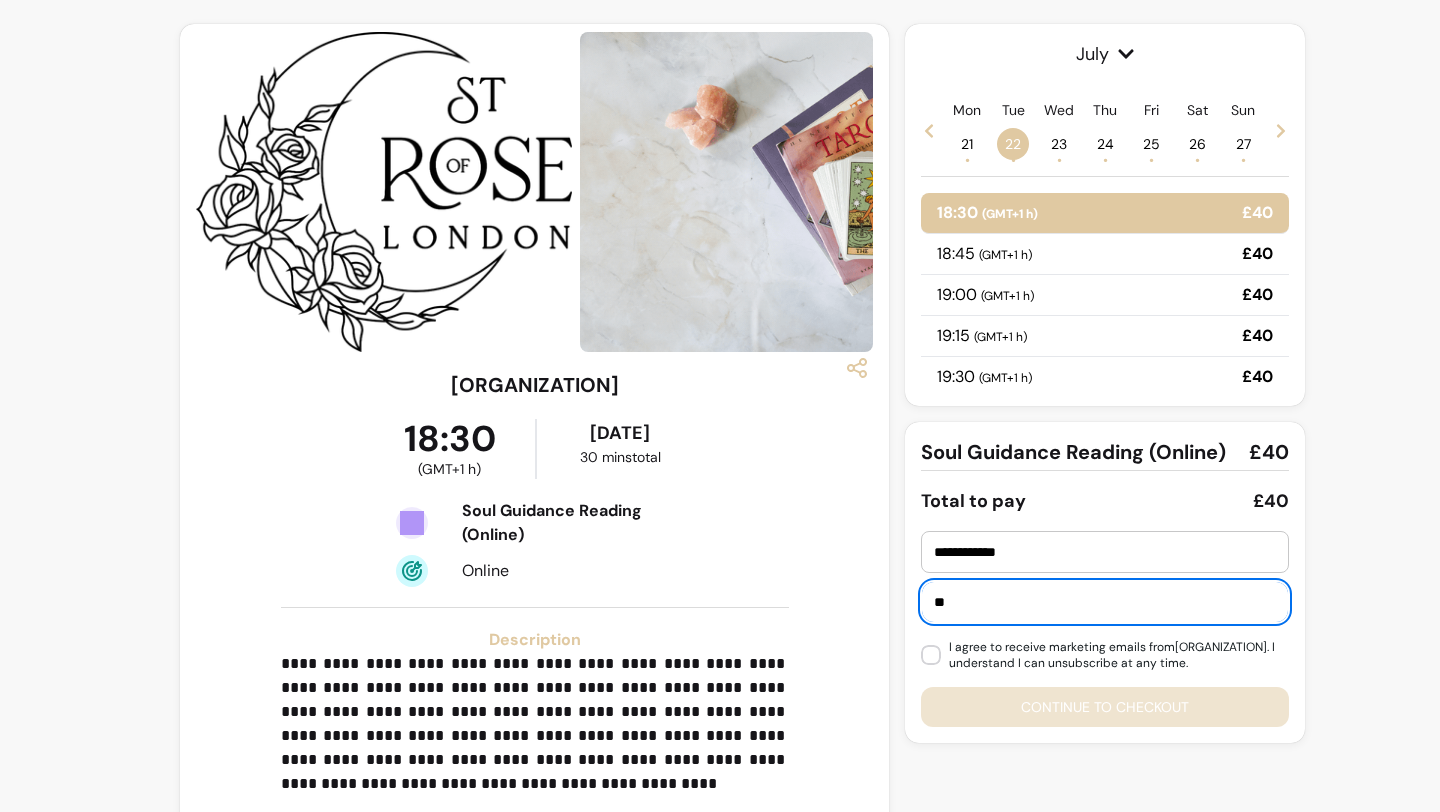 type on "**********" 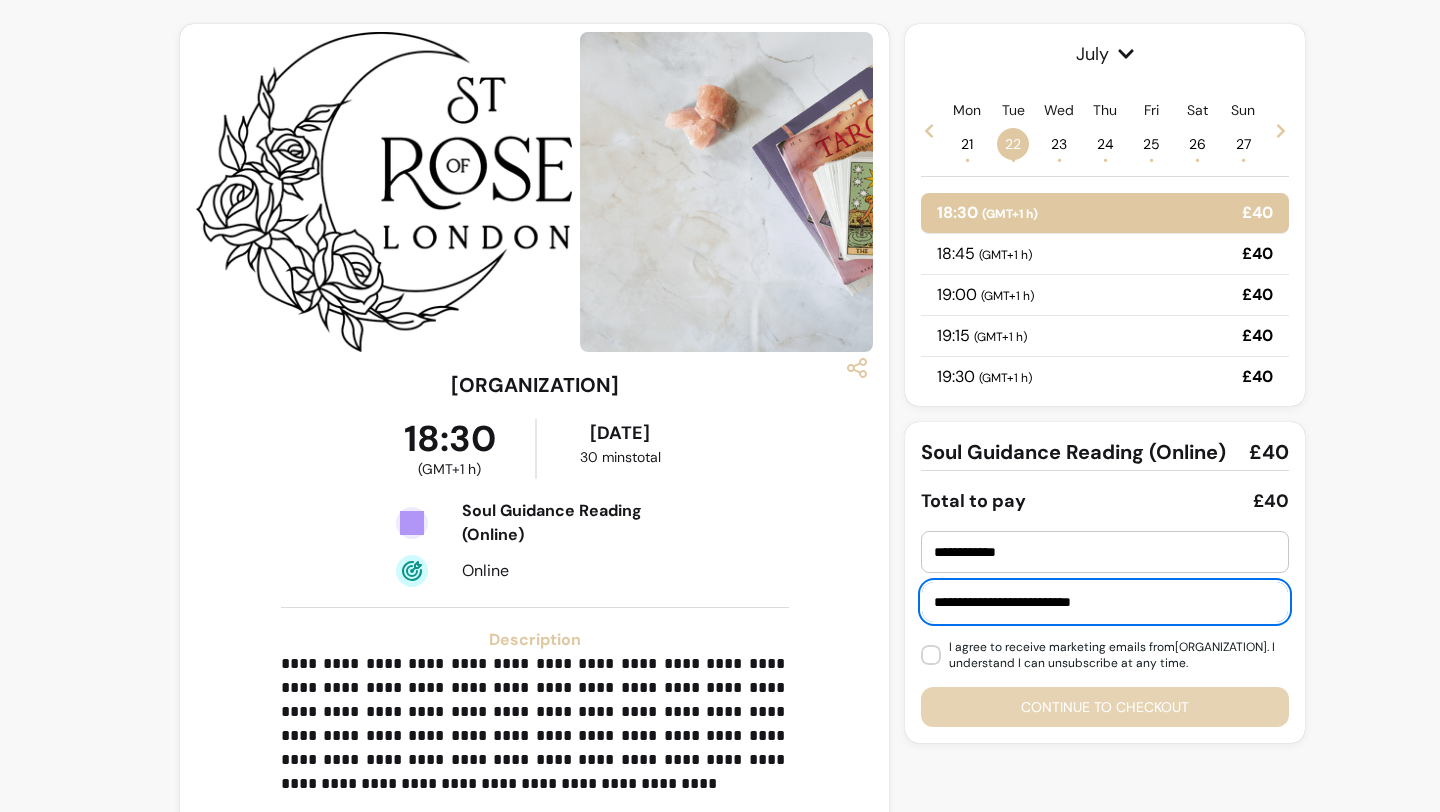 click on "Continue to checkout" at bounding box center [1105, 707] 